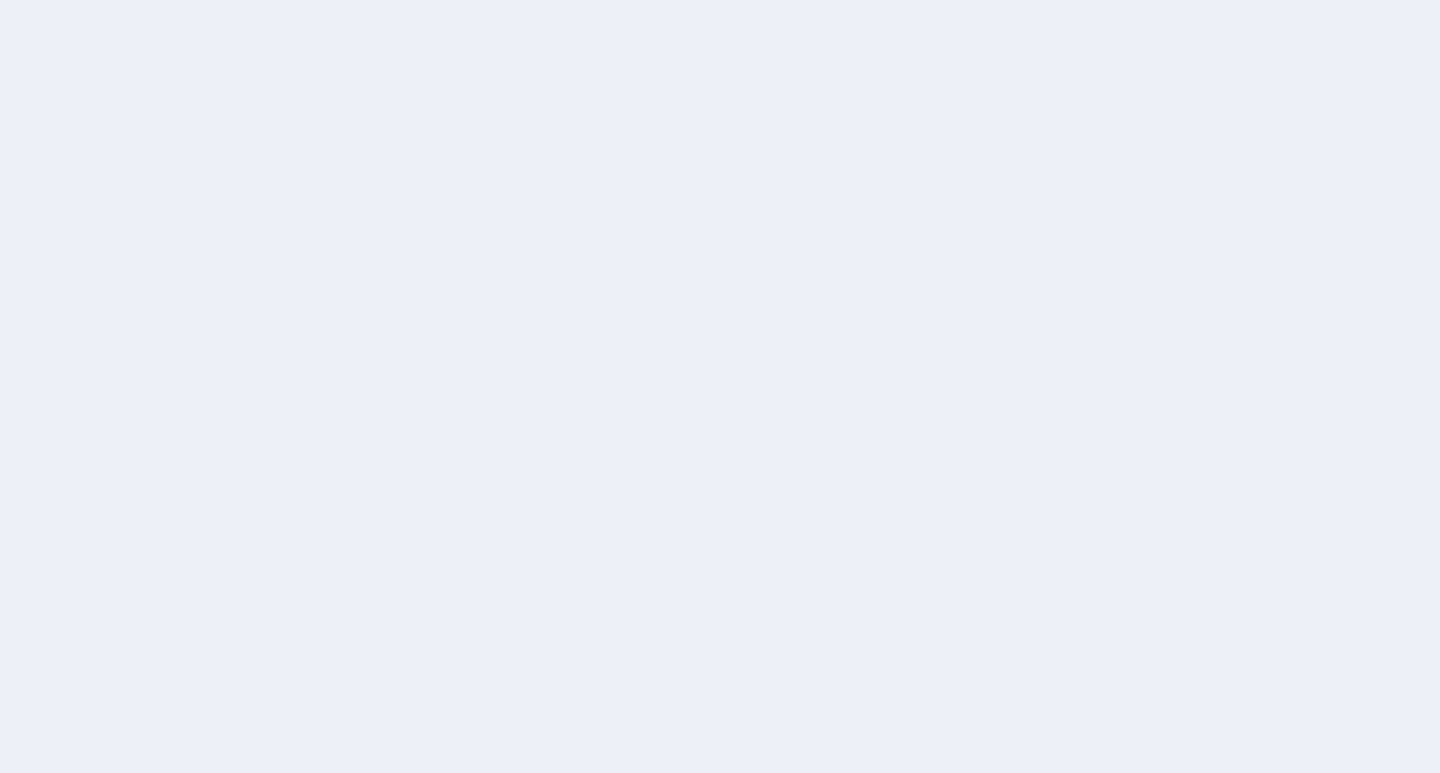 scroll, scrollTop: 0, scrollLeft: 0, axis: both 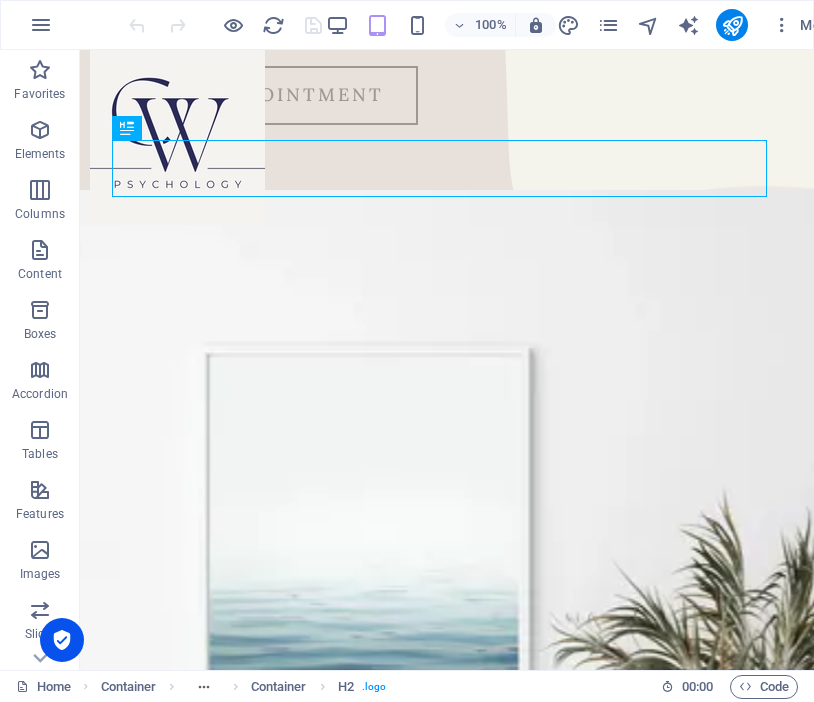 click at bounding box center (177, 137) 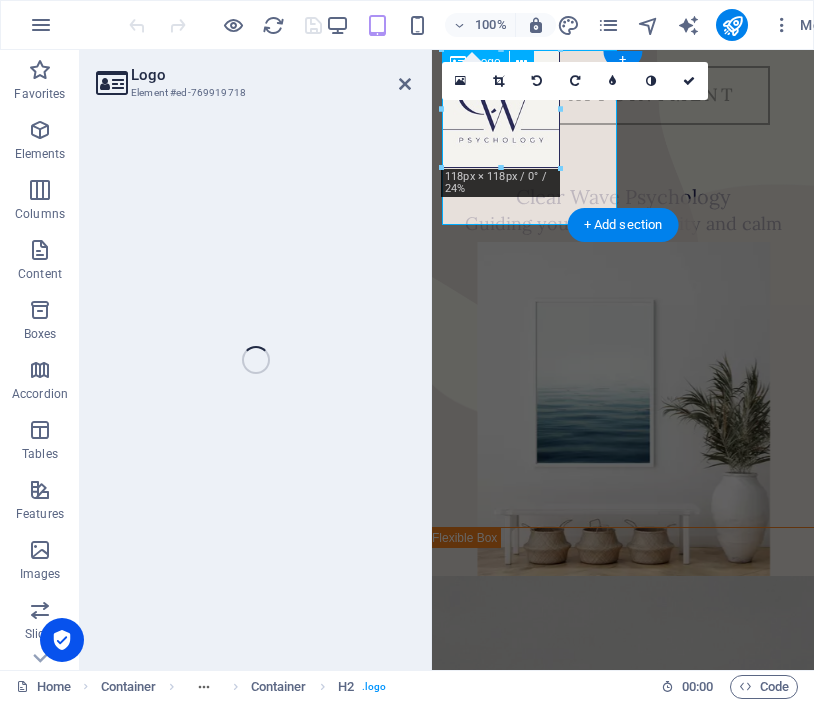 select on "px" 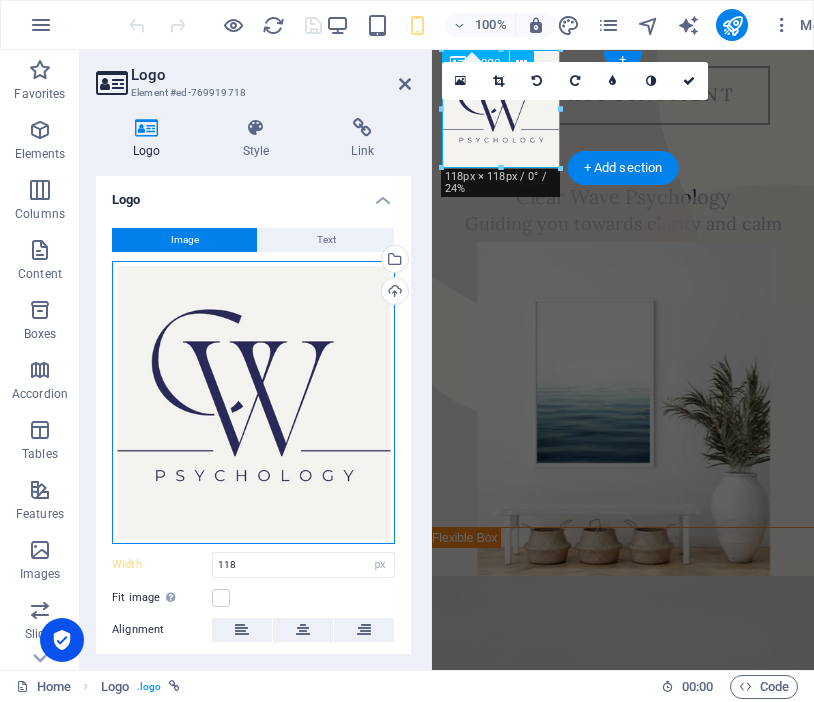 click on "Drag files here, click to choose files or select files from Files or our free stock photos & videos" at bounding box center (253, 402) 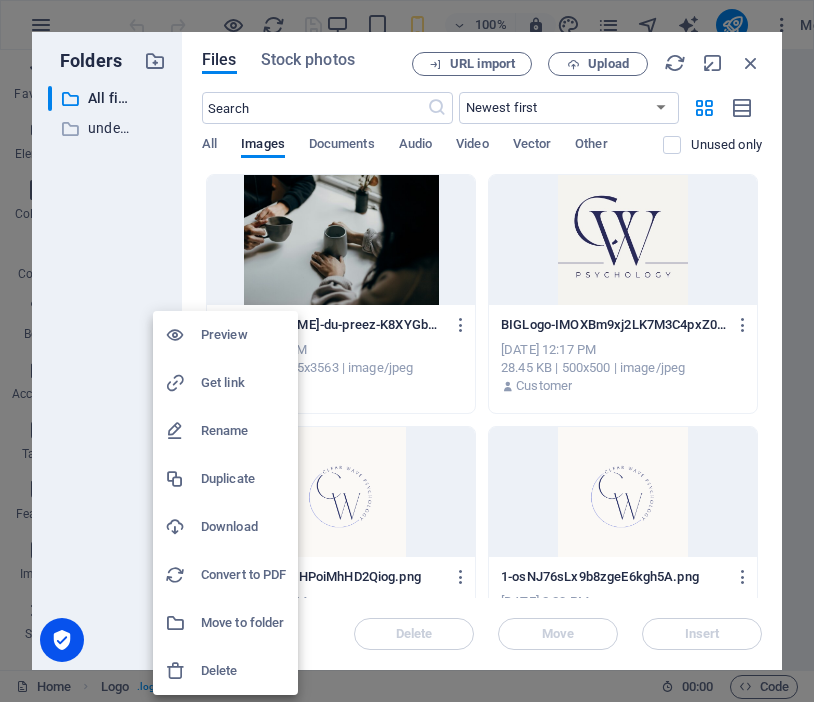 click at bounding box center (407, 351) 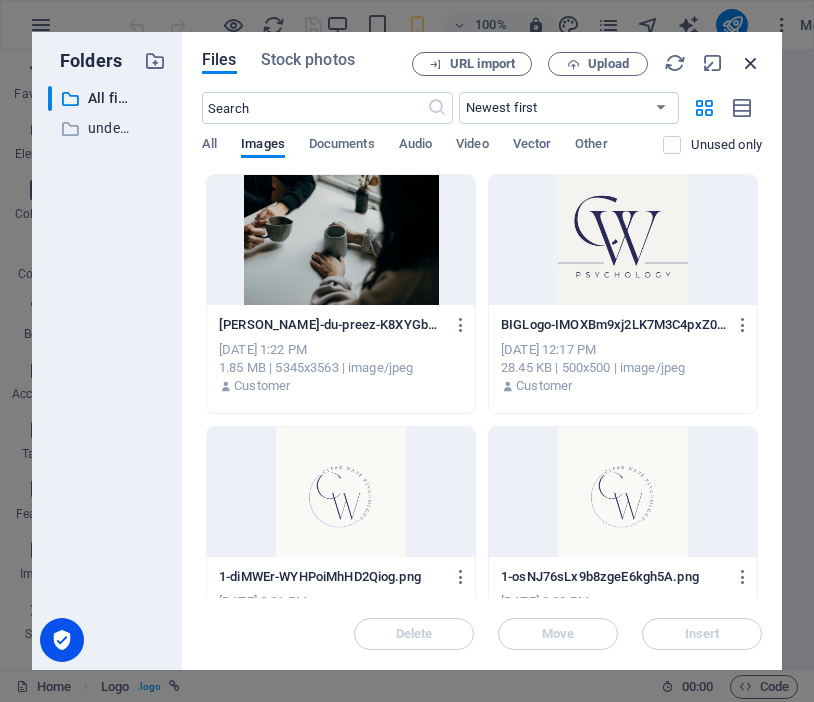 click at bounding box center (751, 63) 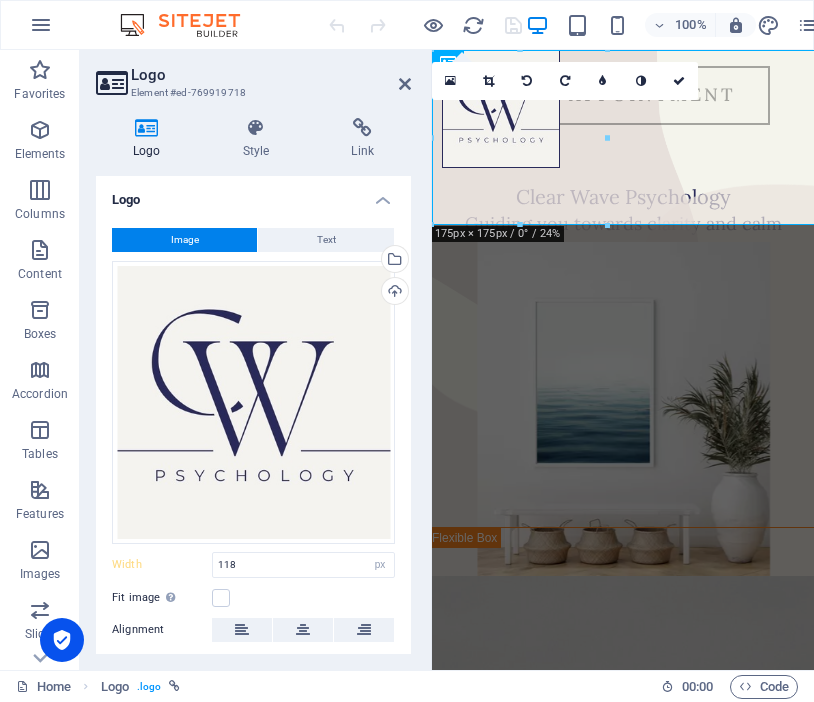 type on "175" 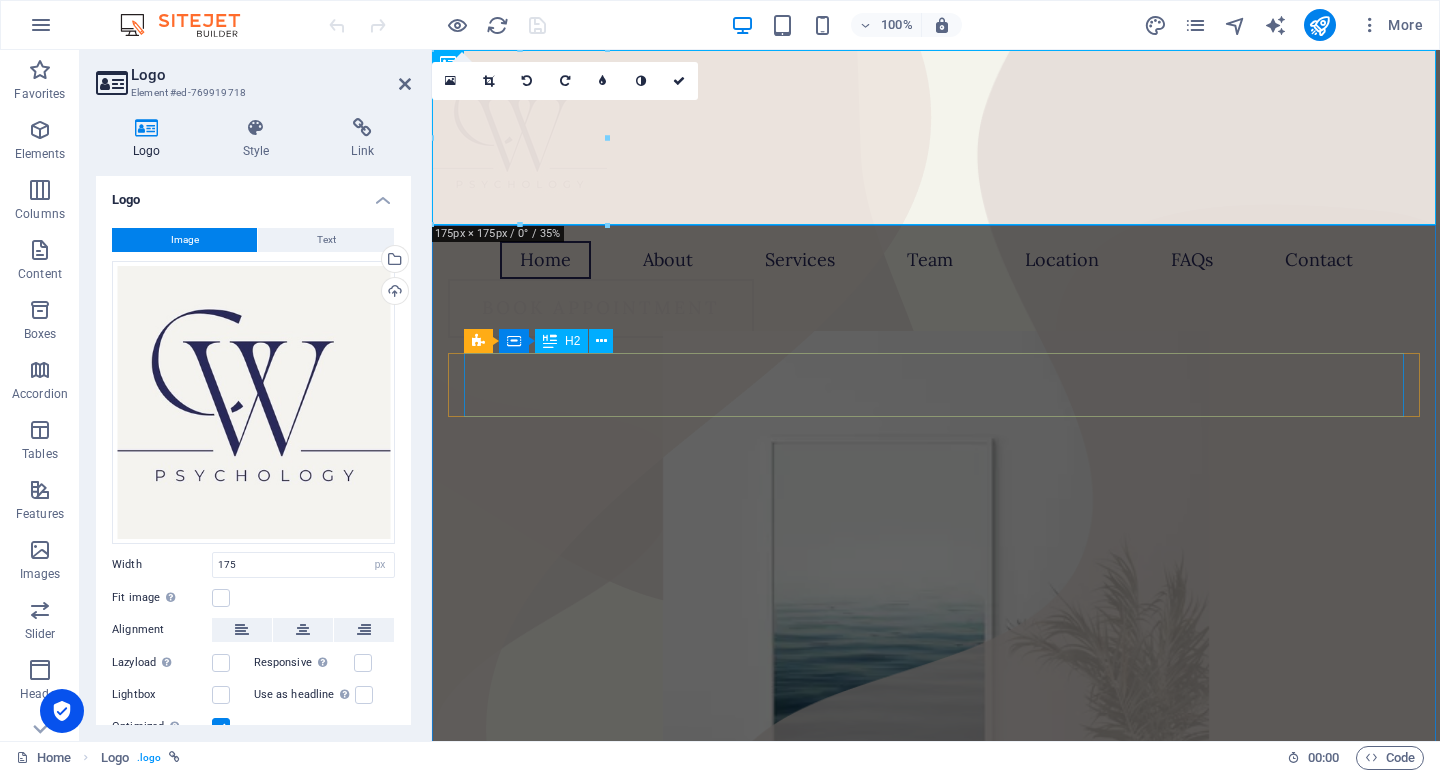 click on "​​​​​ Clear Wave Psychology" at bounding box center [936, 386] 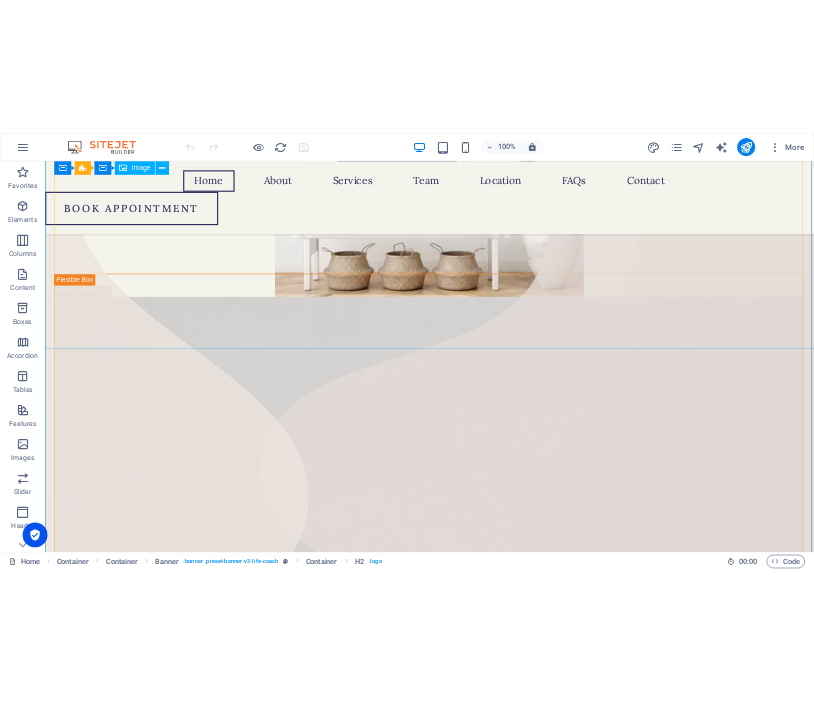 scroll, scrollTop: 642, scrollLeft: 0, axis: vertical 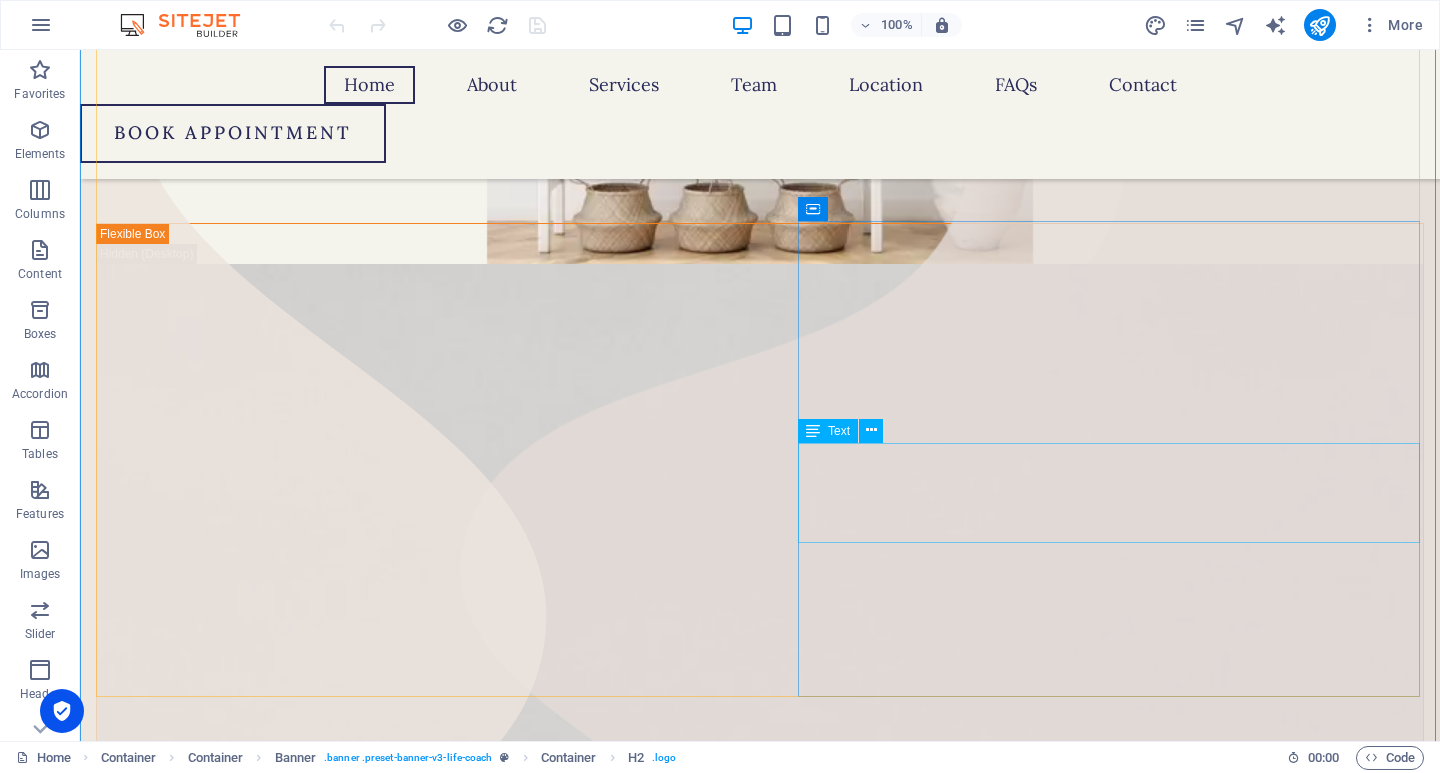 click on "Welcome to Clear Wave Psychology, where our mission is to guide you towards clarity and calmness in life. We provide an empathetic, safe environment for your journey towards wellness. We are committed to helping you find peace amidst life's challenges." at bounding box center (760, 3635) 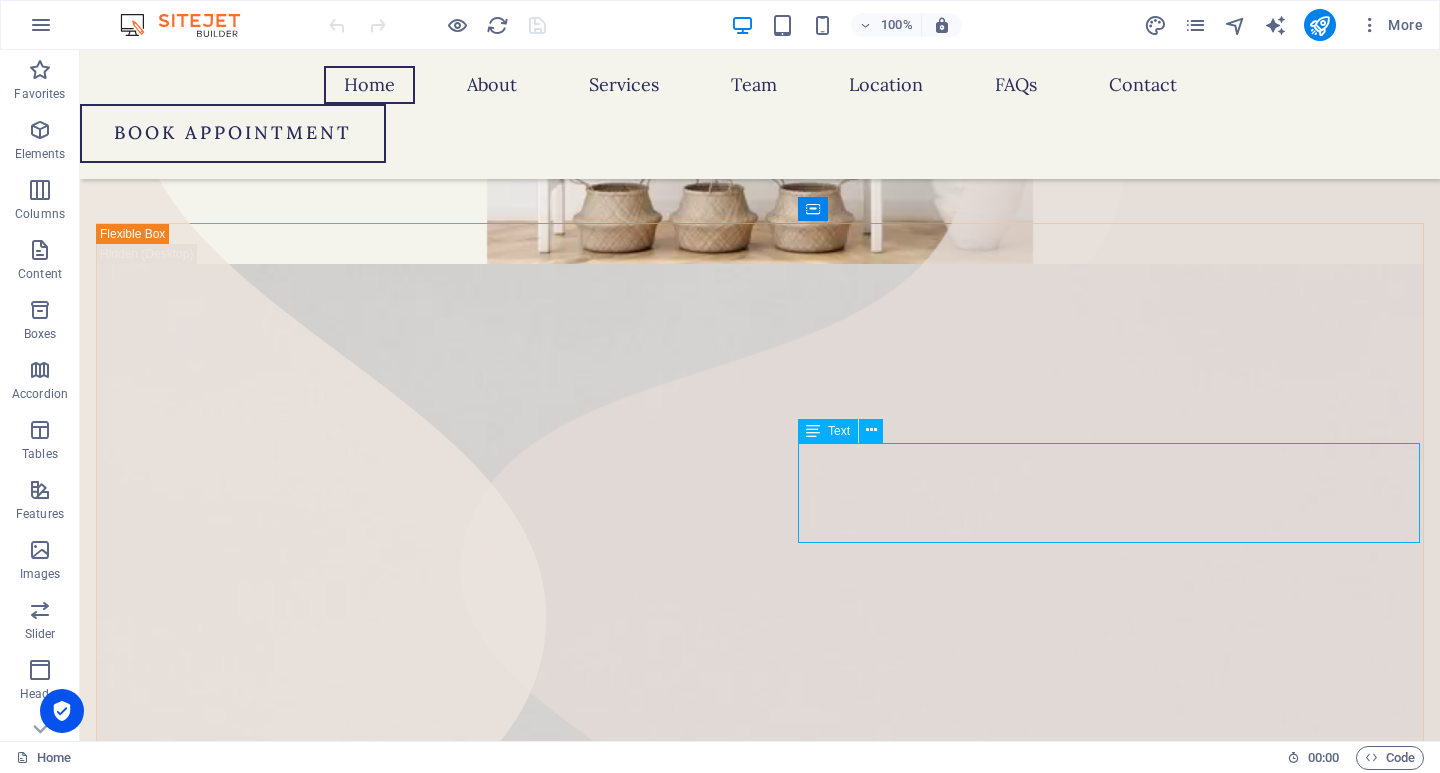 click on "Welcome to Clear Wave Psychology, where our mission is to guide you towards clarity and calmness in life. We provide an empathetic, safe environment for your journey towards wellness. We are committed to helping you find peace amidst life's challenges." at bounding box center [760, 3635] 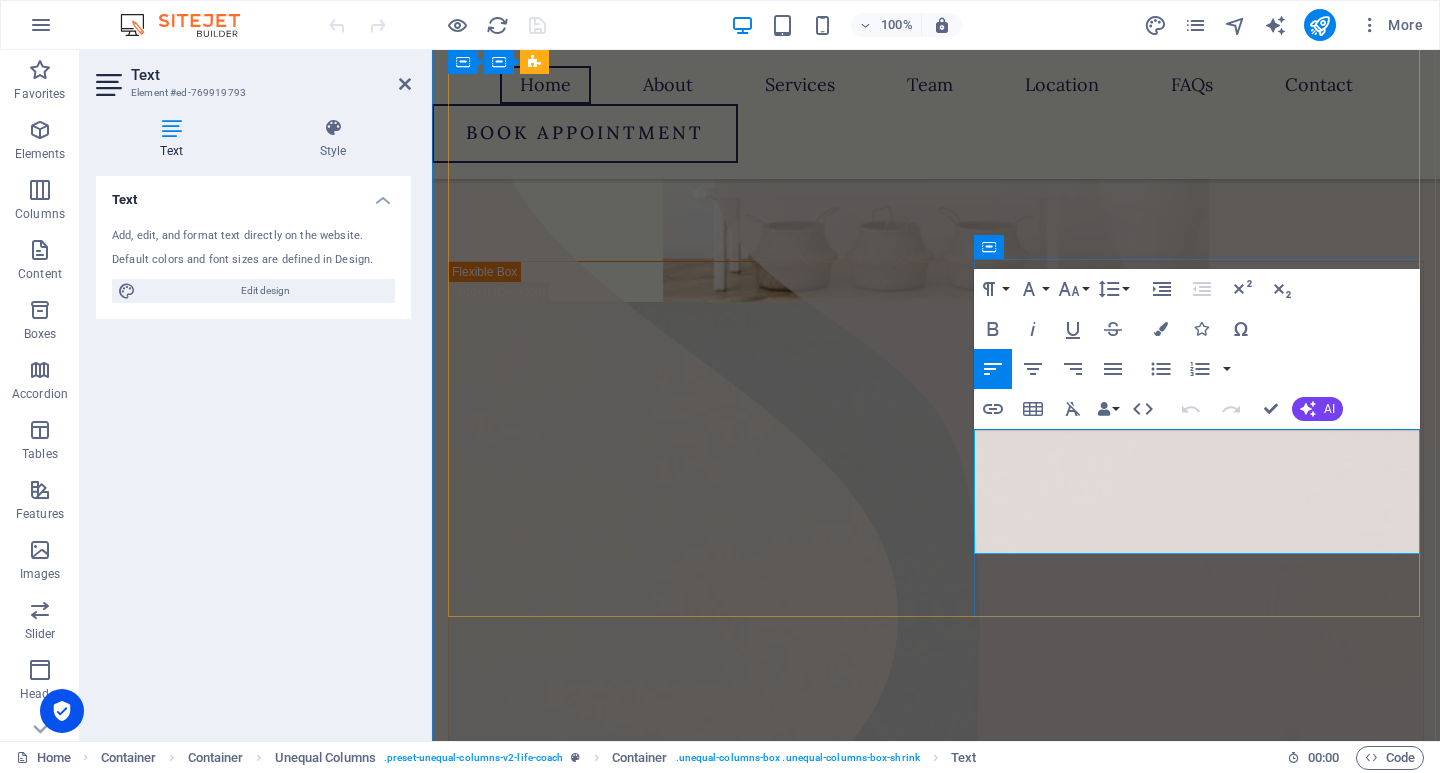 drag, startPoint x: 1200, startPoint y: 540, endPoint x: 979, endPoint y: 431, distance: 246.41835 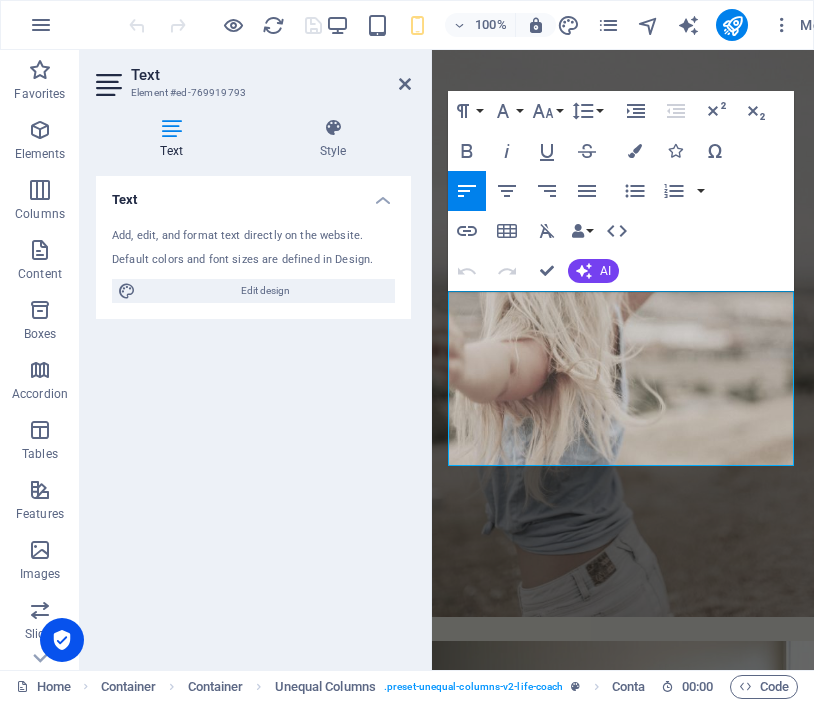 scroll, scrollTop: 68, scrollLeft: 0, axis: vertical 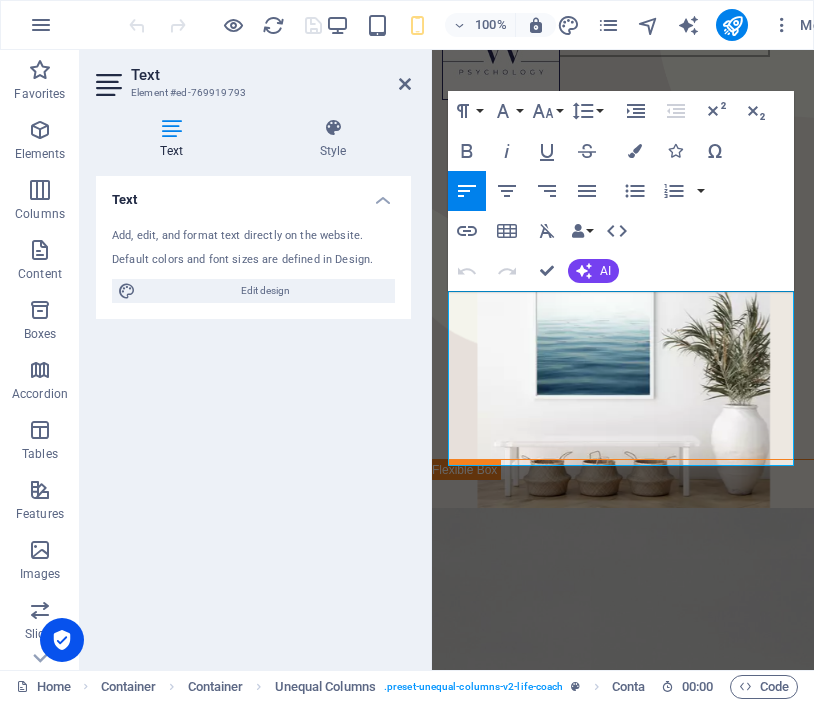 click on "Welcome to Clear Wave Psychology, where our mission is to guide you towards clarity and calmness in life. We provide an empathetic, safe environment for your journey towards wellness. We are committed to helping you find peace amidst life's challenges." at bounding box center (623, 1614) 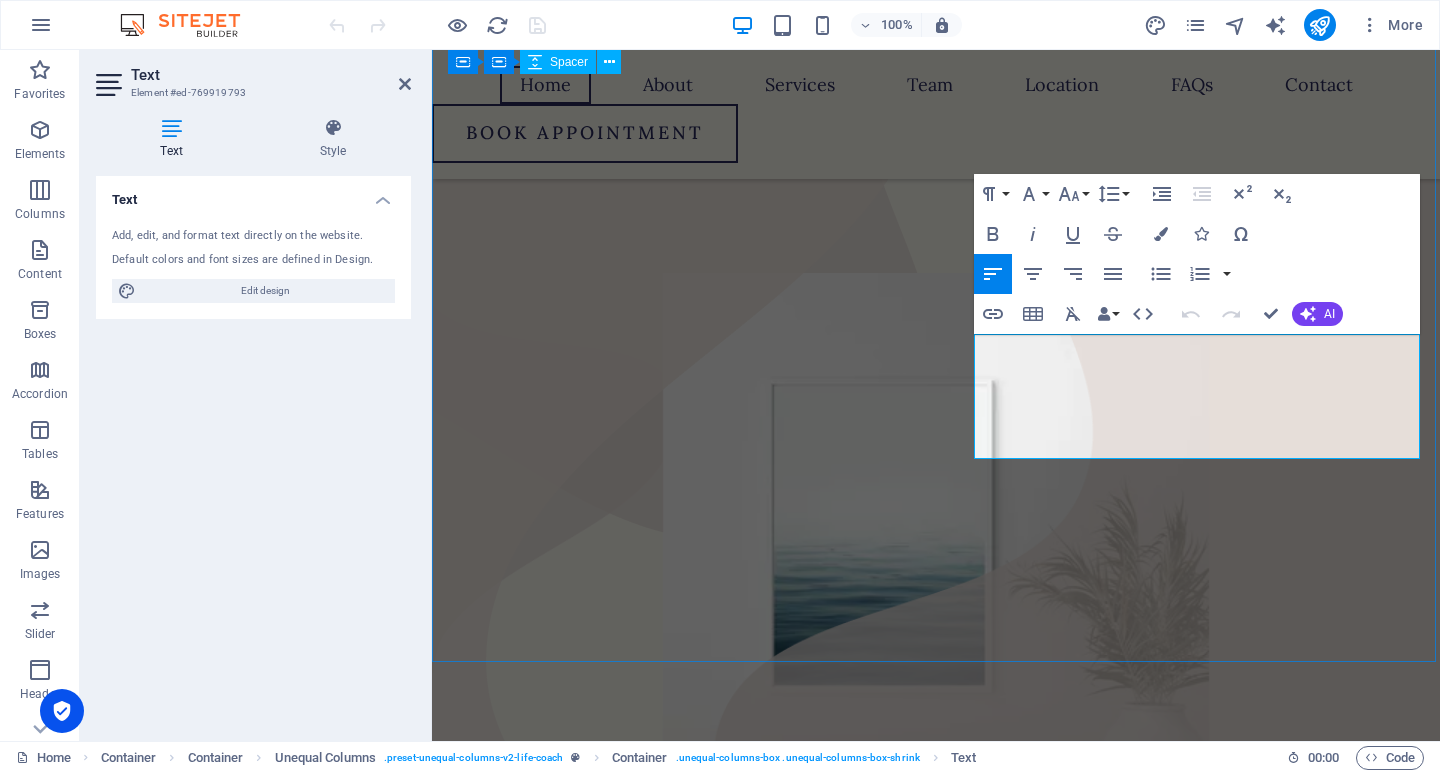 scroll, scrollTop: 747, scrollLeft: 0, axis: vertical 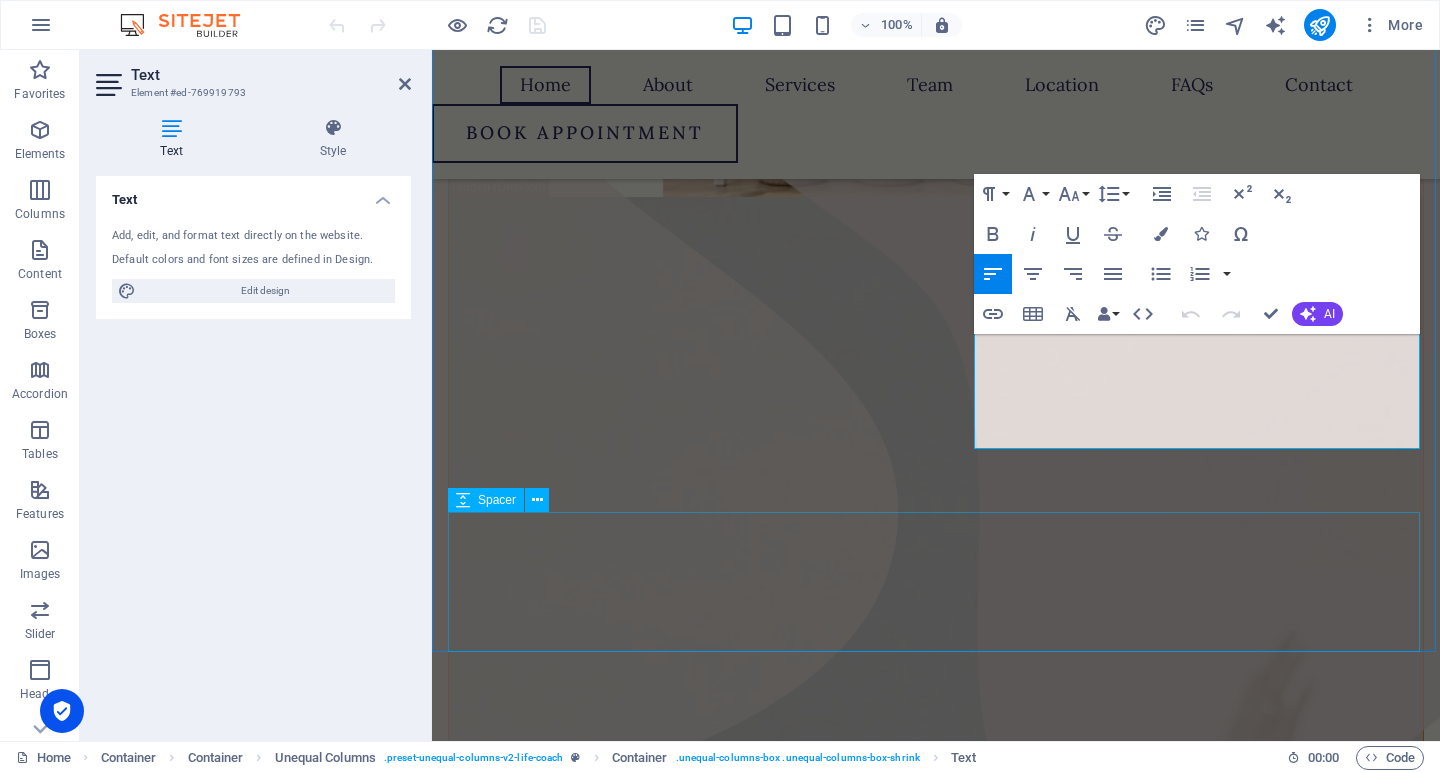 click at bounding box center (936, 2835) 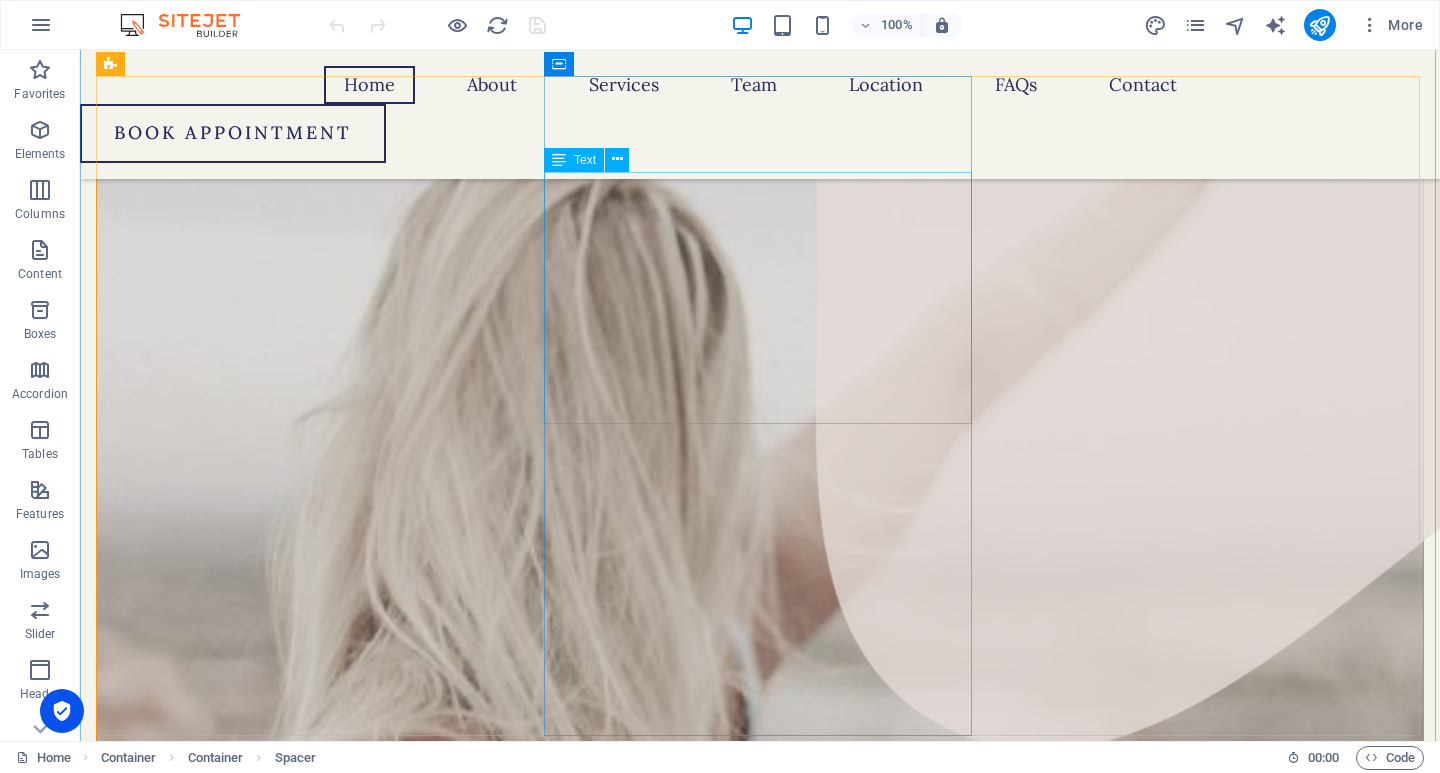 scroll, scrollTop: 1626, scrollLeft: 0, axis: vertical 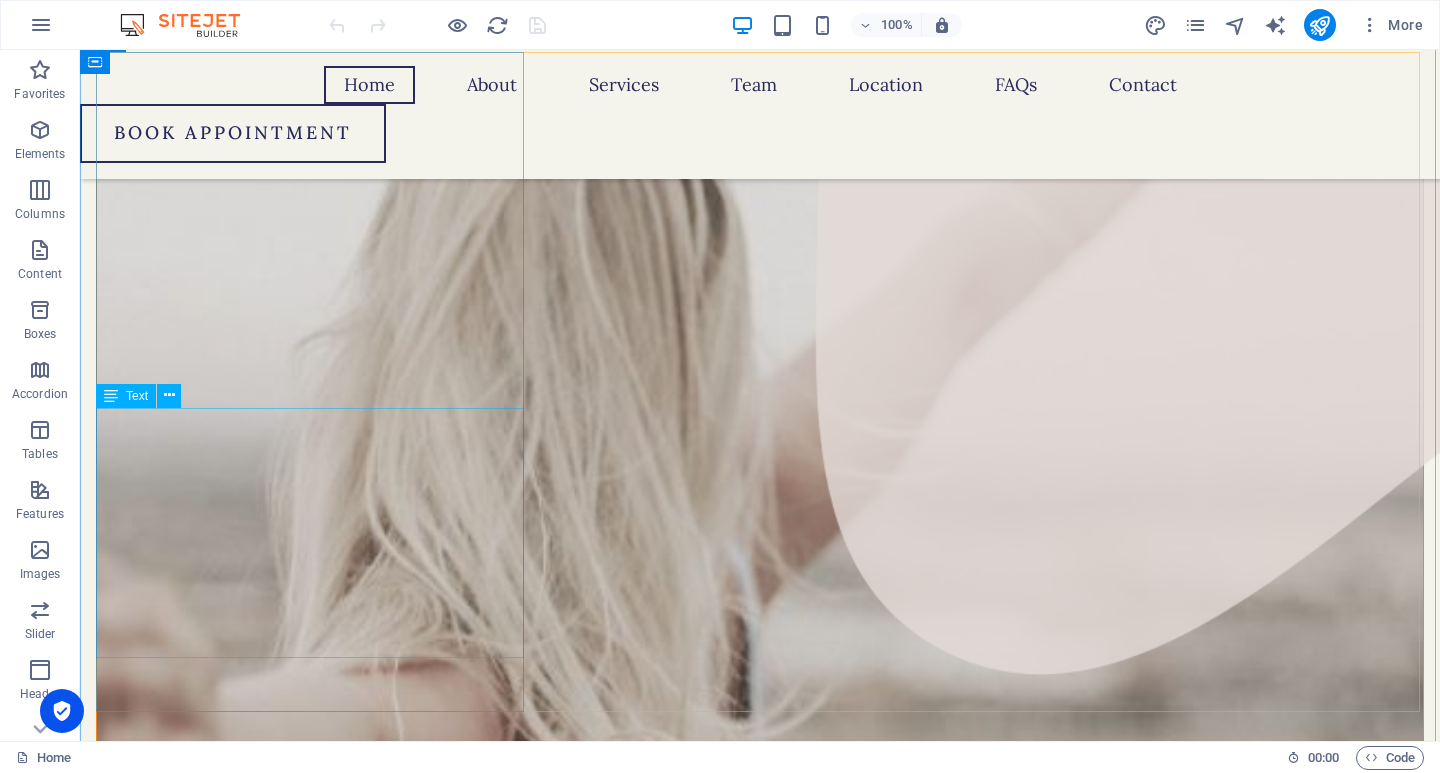 click on "We provide a variety of therapeutic modalities, including Cognitive  Behavioural Therapy, [MEDICAL_DATA], [MEDICAL_DATA], and Dialectical Behavioral Therapy. We will soon be accepting referrals for Eye Movement Rapid Densensitization Therapy. We have special interest in [MEDICAL_DATA],  [MEDICAL_DATA] (Generalised Anxiety, [MEDICAL_DATA], and Specific Phobias), [MEDICAL_DATA], [MEDICAL_DATA] (including [MEDICAL_DATA] and [MEDICAL_DATA]), trauma, adjustment difficulties, [MEDICAL_DATA], relationship challenges, [MEDICAL_DATA], [MEDICAL_DATA], and burnout." at bounding box center [310, 3514] 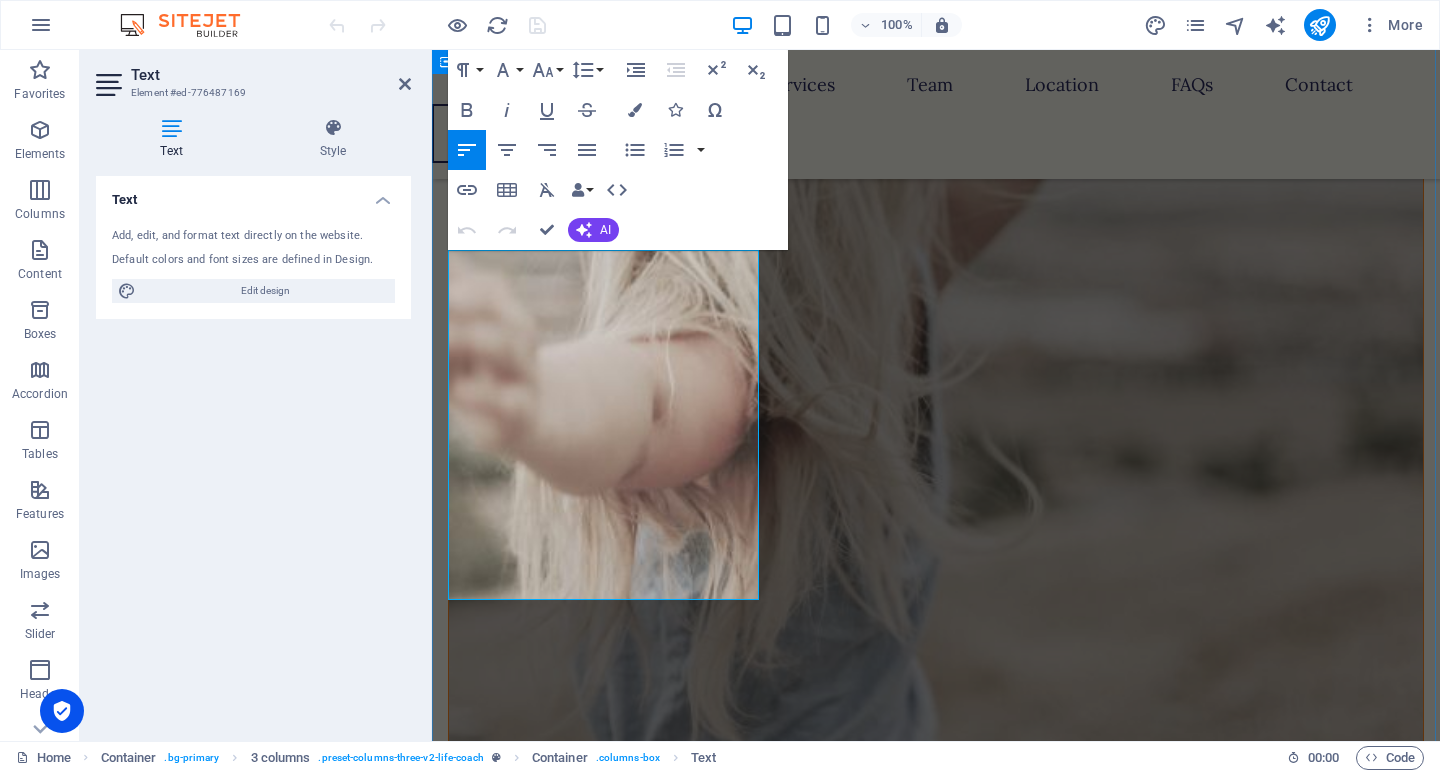 drag, startPoint x: 731, startPoint y: 588, endPoint x: 436, endPoint y: 253, distance: 446.37427 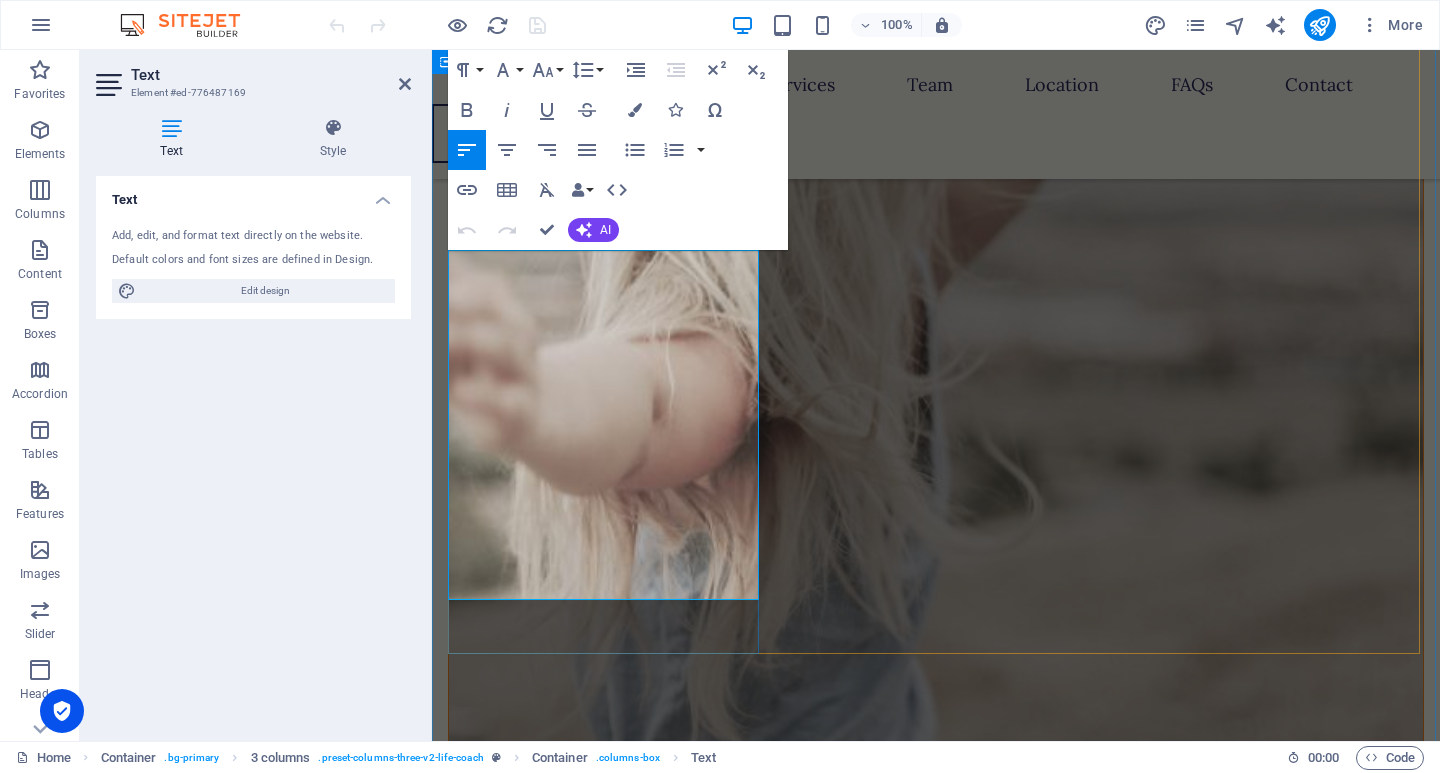 copy on "We provide a variety of therapeutic modalities, including Cognitive  Behavioural Therapy, [MEDICAL_DATA], [MEDICAL_DATA], and Dialectical Behavioral Therapy. We will soon be accepting referrals for Eye Movement Rapid Densensitization Therapy. We have special interest in [MEDICAL_DATA],  [MEDICAL_DATA] (Generalised Anxiety, [MEDICAL_DATA], and Specific Phobias), [MEDICAL_DATA], [MEDICAL_DATA] (including [MEDICAL_DATA] and [MEDICAL_DATA]), trauma, adjustment difficulties, [MEDICAL_DATA], relationship challenges, [MEDICAL_DATA], [MEDICAL_DATA], and burnout." 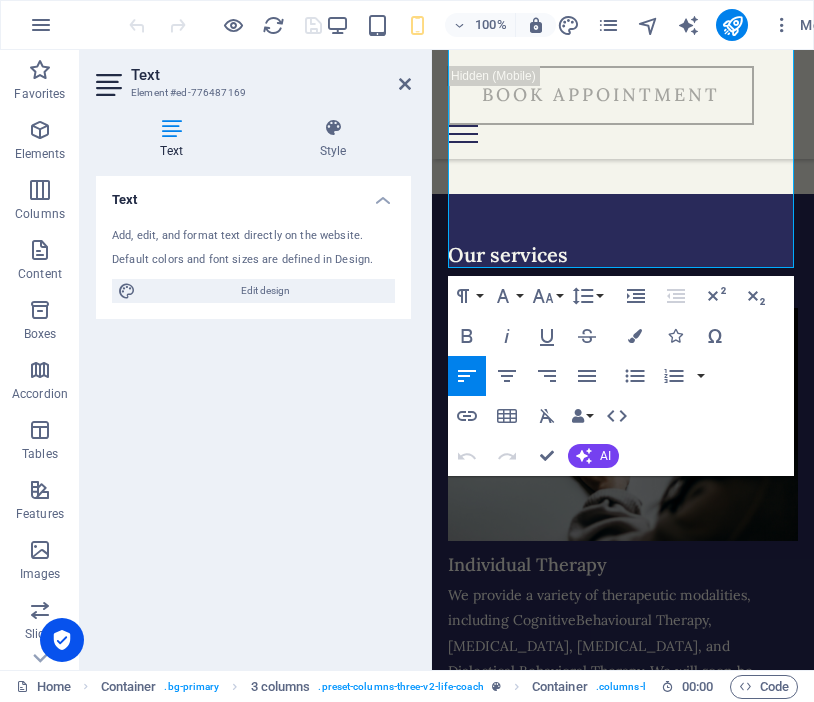 click on "[MEDICAL_DATA] (Generalised Anxiety, [MEDICAL_DATA], and Specific Phobias), [MEDICAL_DATA], [MEDICAL_DATA] (including [MEDICAL_DATA] and [MEDICAL_DATA]), trauma, adjustment difficulties, [MEDICAL_DATA], relationship challenges, [MEDICAL_DATA], [MEDICAL_DATA], and burnout." at bounding box center (616, 825) 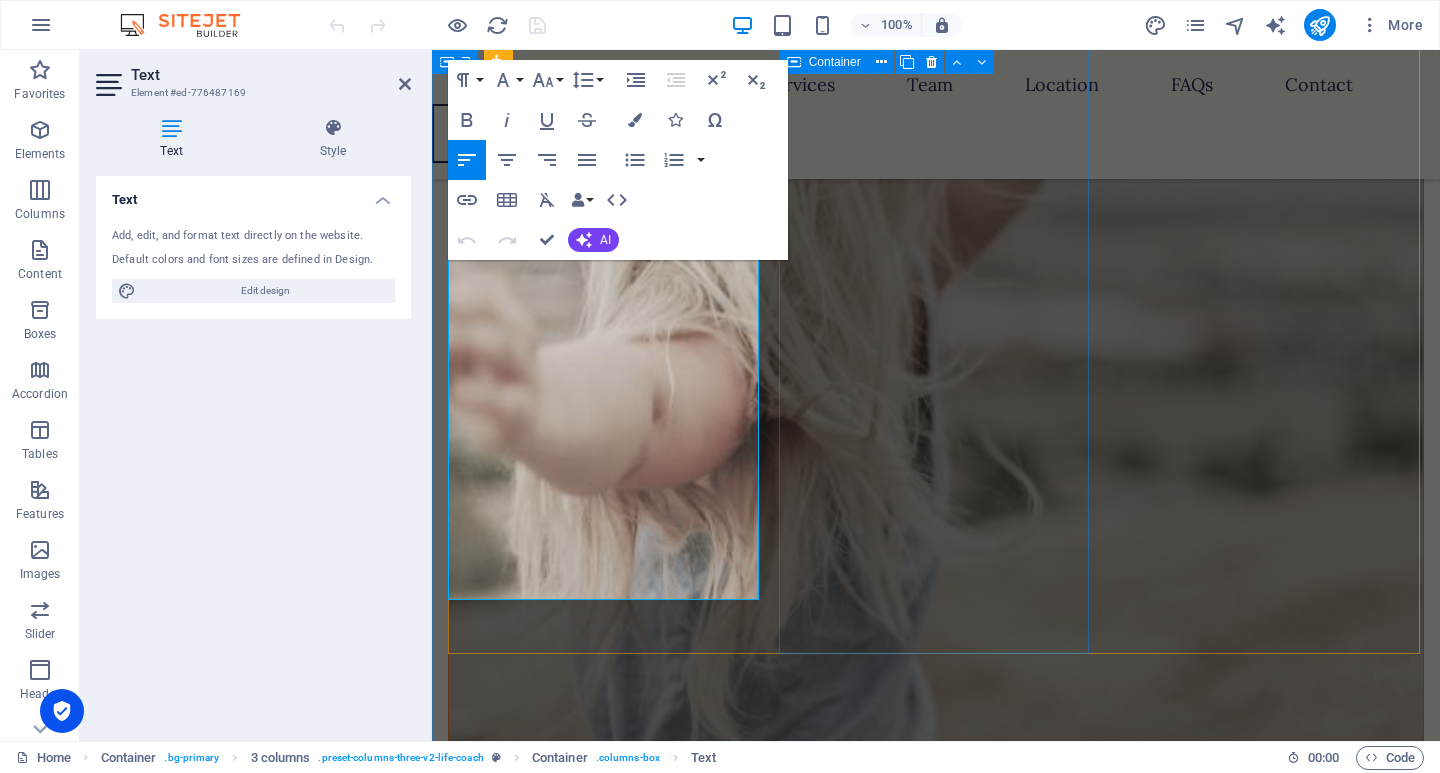 click on "[MEDICAL_DATA] We provide comprehensive [MEDICAL_DATA] assessments for individuals of all ages. As an  [MEDICAL_DATA] Certified Clinical Services Provider ([MEDICAL_DATA]-CCSP), we are dedicated to delivering specialised care. In addition, we offer [MEDICAL_DATA] services designed to support individuals with [MEDICAL_DATA]. Psychology support can help you  develop practical strategies for managing attention, [MEDICAL_DATA], and emotional regulation, while also addressing the impact [MEDICAL_DATA] can have on self-esteem, relationships, and daily functioning. Learn more  " at bounding box center [604, 3279] 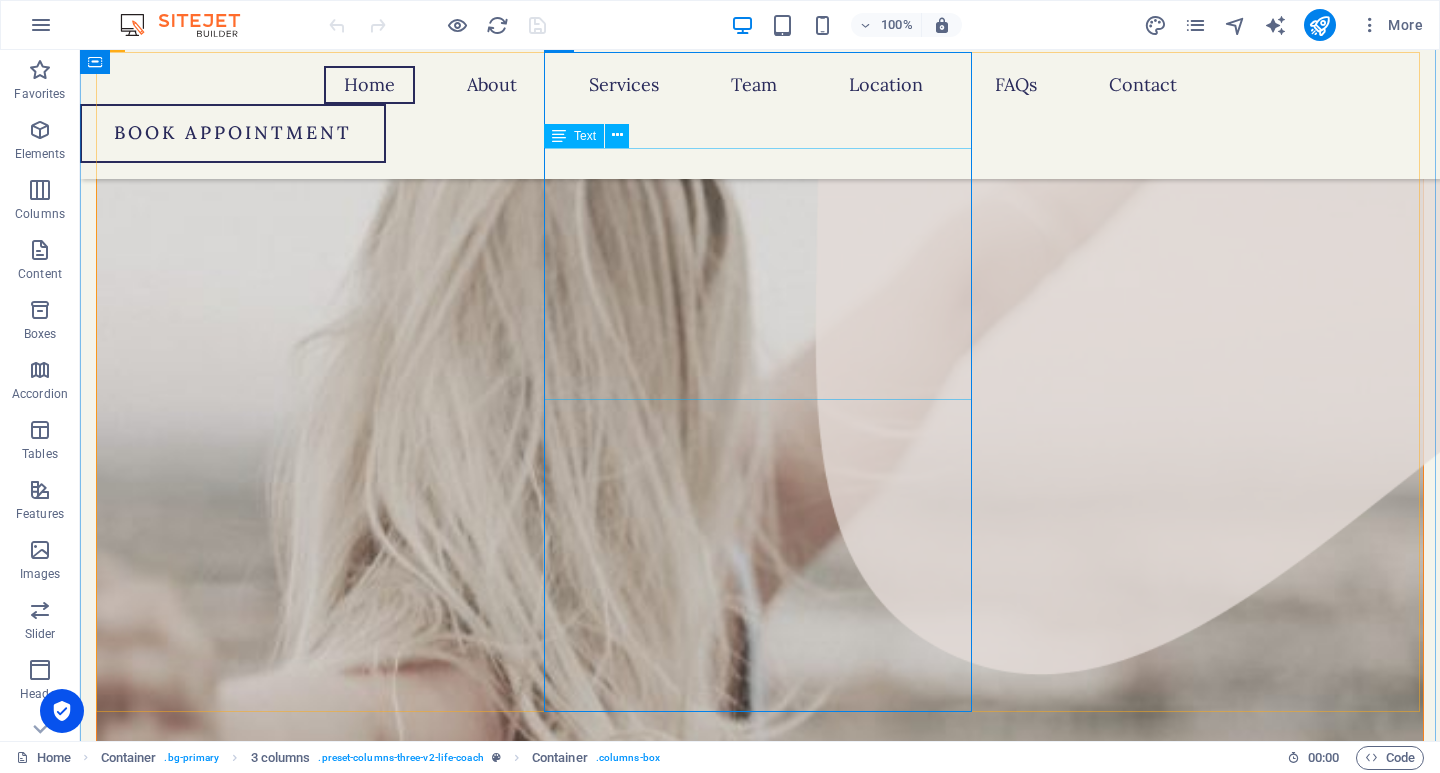click on "We provide comprehensive [MEDICAL_DATA] assessments for individuals of all ages. As an  [MEDICAL_DATA] Certified Clinical Services Provider ([MEDICAL_DATA]-CCSP), we are dedicated to delivering specialised care. In addition, we offer [MEDICAL_DATA] services designed to support individuals with [MEDICAL_DATA]. Psychology support can help you  develop practical strategies for managing attention, [MEDICAL_DATA], and emotional regulation, while also addressing the impact [MEDICAL_DATA] can have on self-esteem, relationships, and daily functioning." at bounding box center [310, 4146] 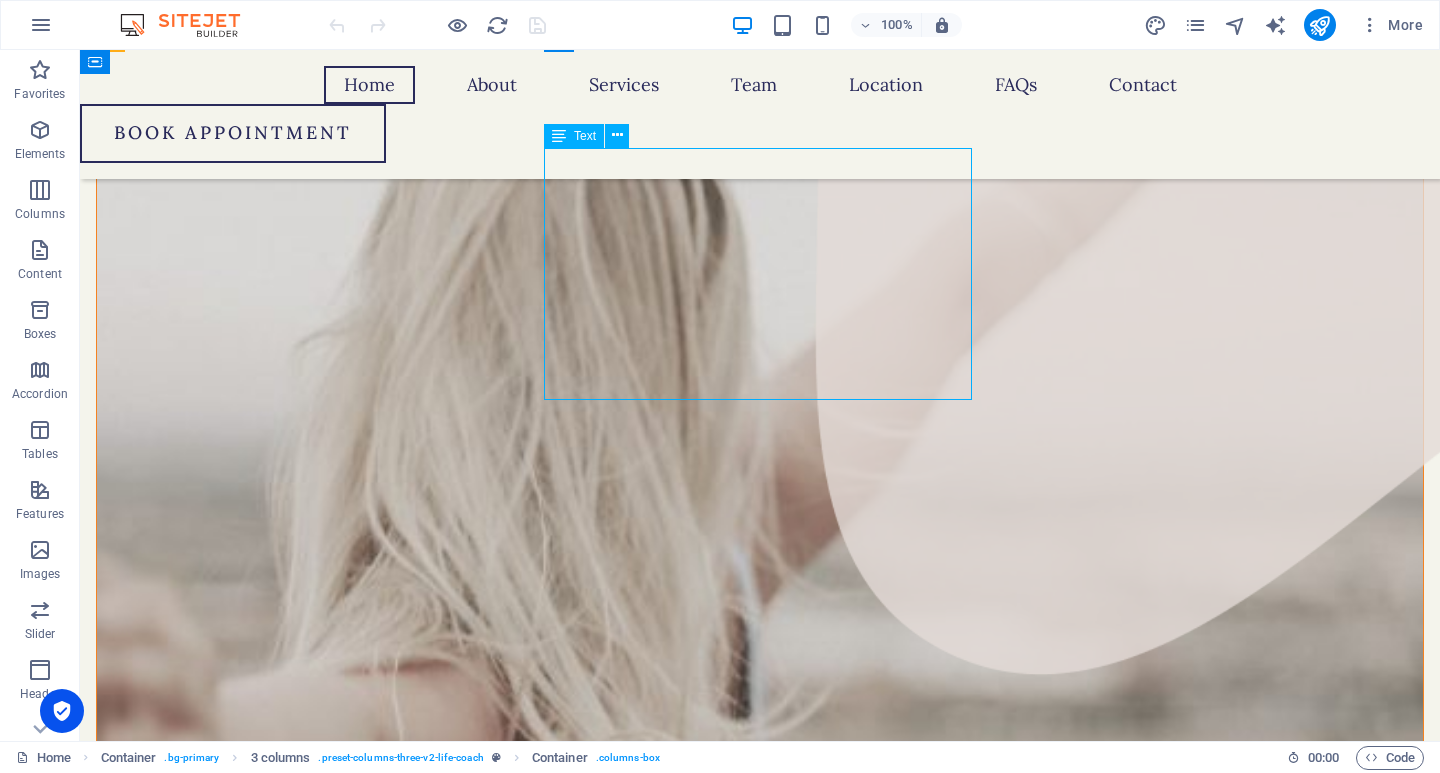 click on "We provide comprehensive [MEDICAL_DATA] assessments for individuals of all ages. As an  [MEDICAL_DATA] Certified Clinical Services Provider ([MEDICAL_DATA]-CCSP), we are dedicated to delivering specialised care. In addition, we offer [MEDICAL_DATA] services designed to support individuals with [MEDICAL_DATA]. Psychology support can help you  develop practical strategies for managing attention, [MEDICAL_DATA], and emotional regulation, while also addressing the impact [MEDICAL_DATA] can have on self-esteem, relationships, and daily functioning." at bounding box center (310, 4146) 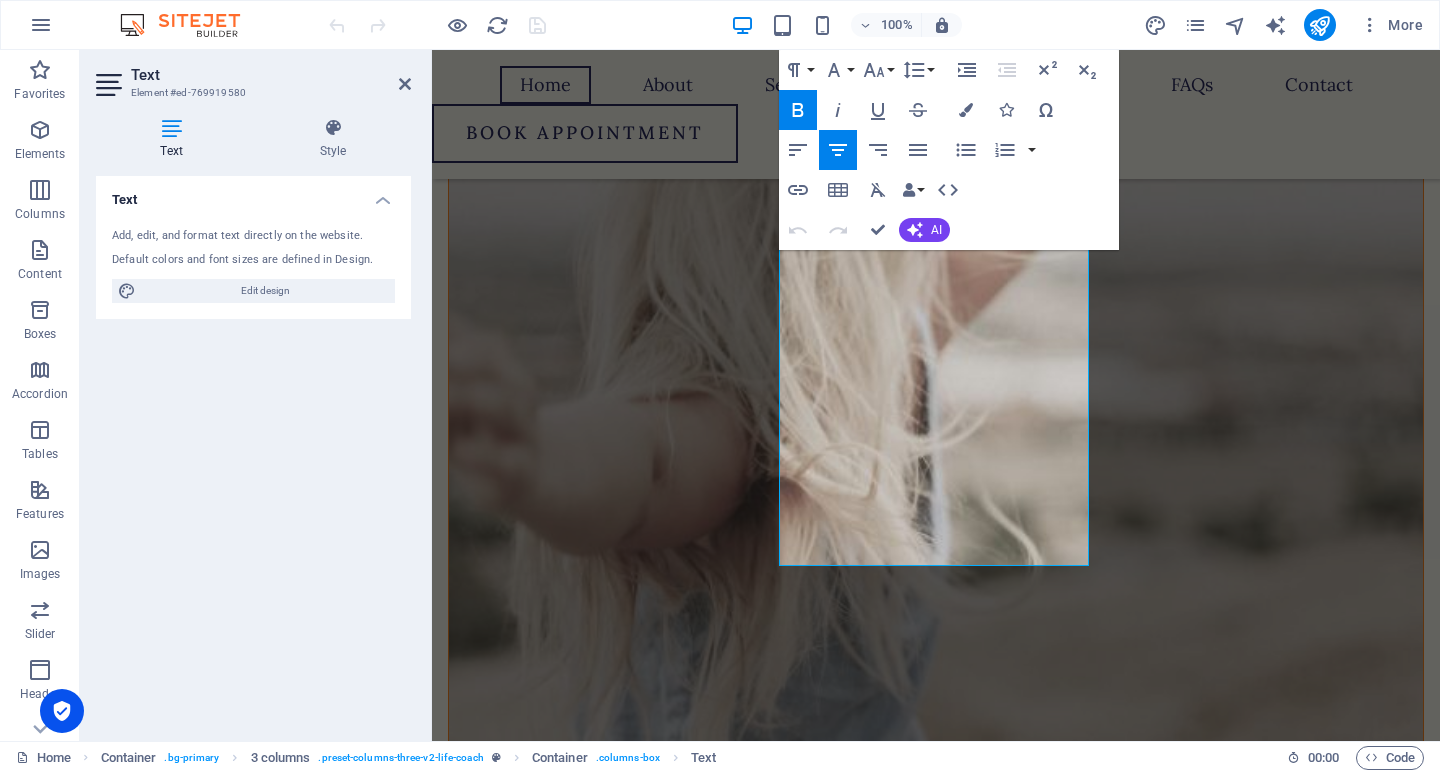scroll, scrollTop: 1614, scrollLeft: 0, axis: vertical 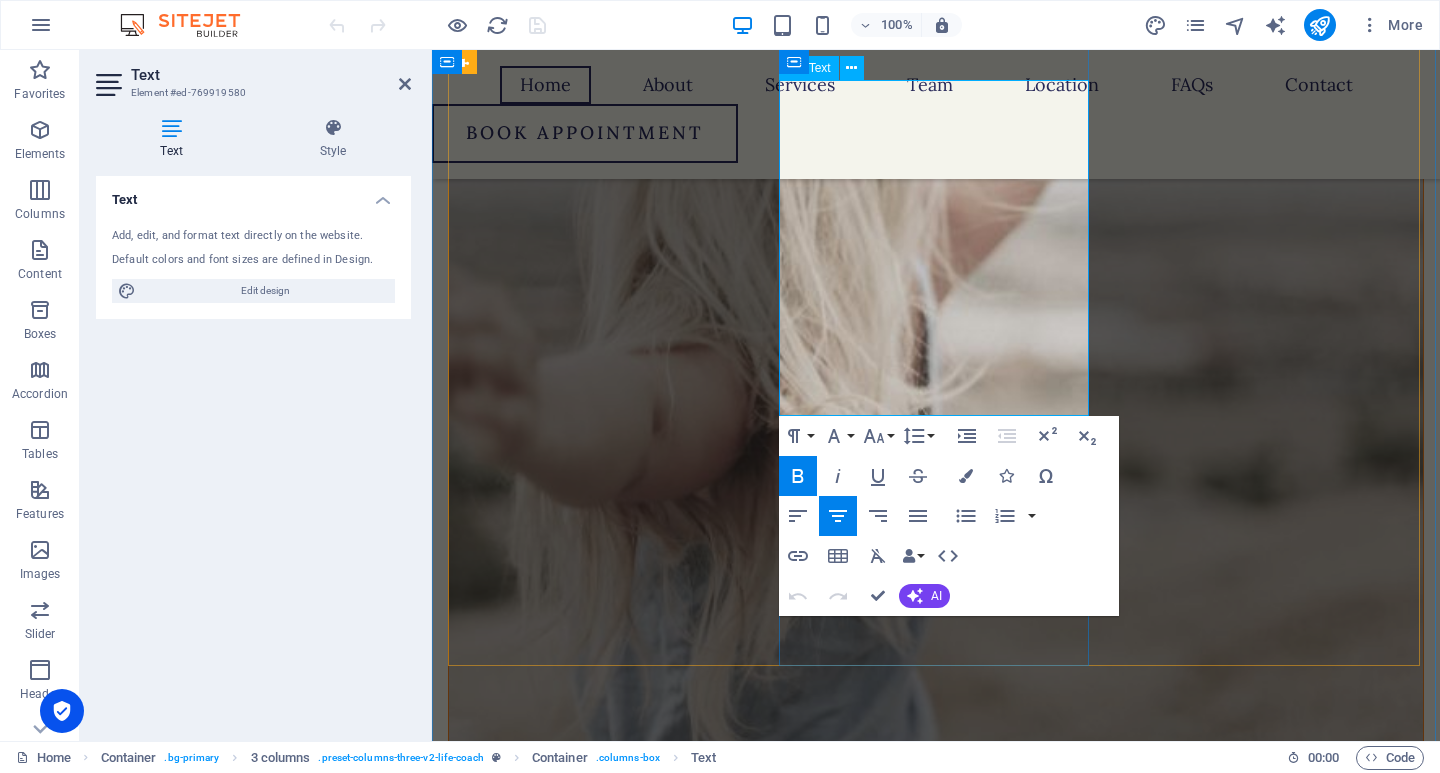 drag, startPoint x: 784, startPoint y: 450, endPoint x: 1017, endPoint y: 406, distance: 237.11812 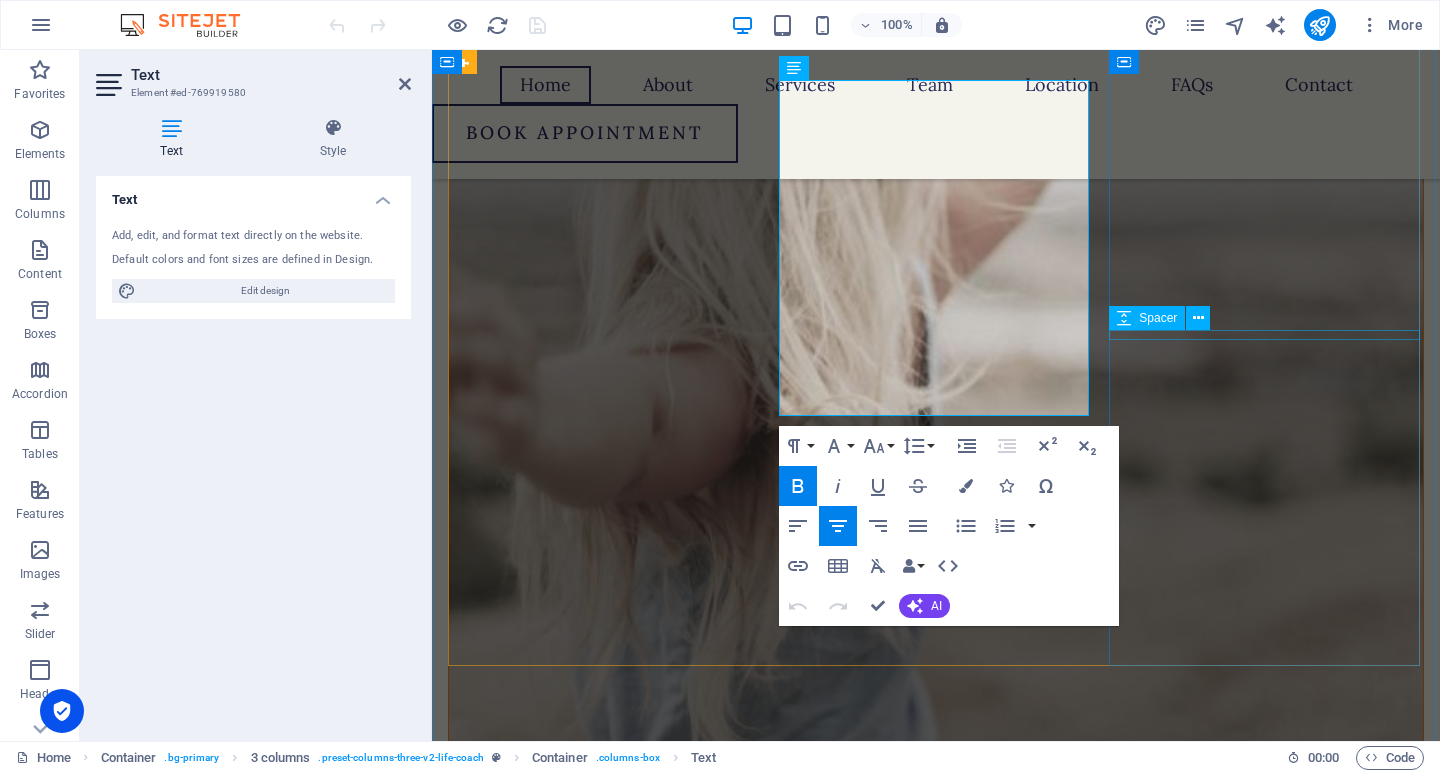 click on "With experience in behavioural support, we  offer practical, evidence-based parenting support to help families manage challenging behaviours and build stronger connections. Using behavioural strategies, we work with you to create positive routines, support emotional regulation, and promote your child’s healthy development in a calm and compassionate way." at bounding box center [604, 3982] 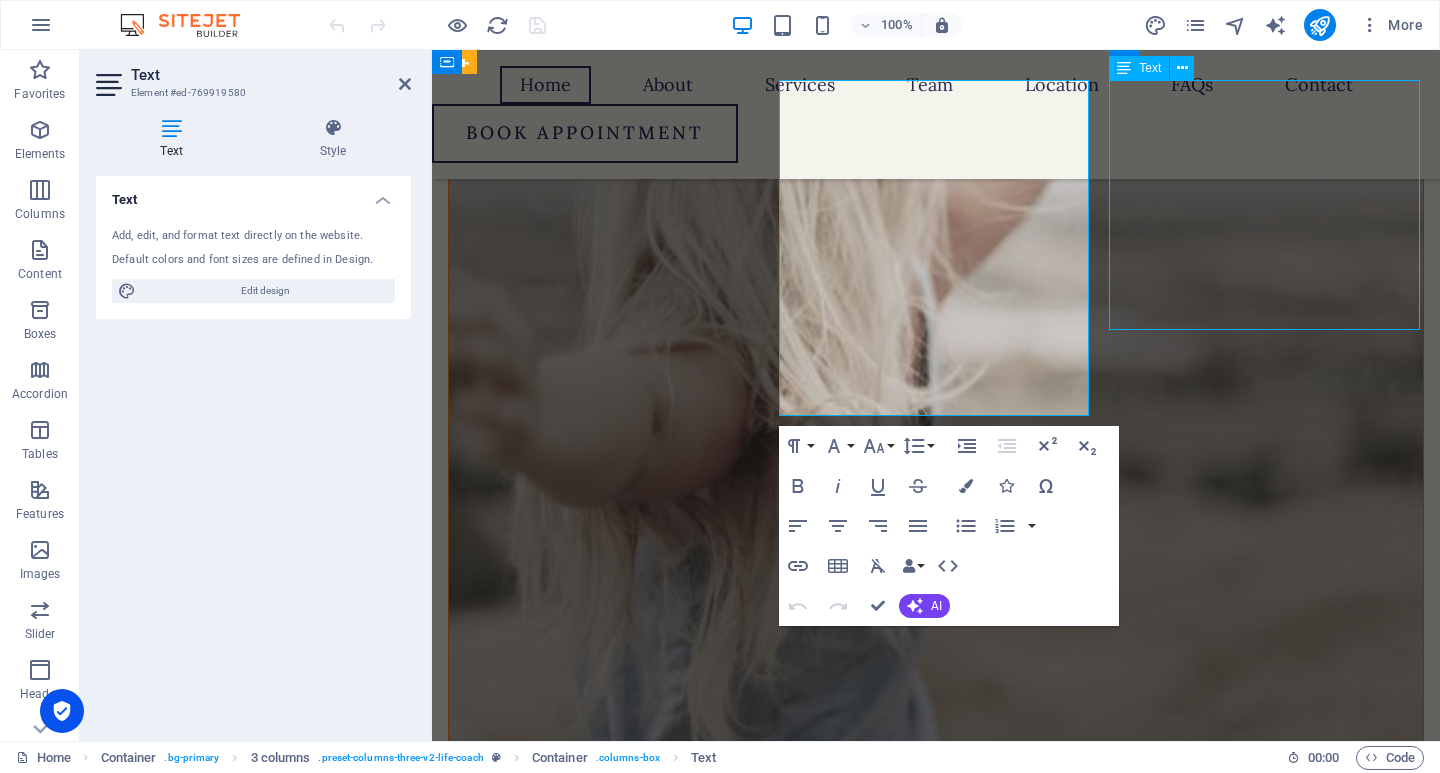 click on "With experience in behavioural support, we  offer practical, evidence-based parenting support to help families manage challenging behaviours and build stronger connections. Using behavioural strategies, we work with you to create positive routines, support emotional regulation, and promote your child’s healthy development in a calm and compassionate way." at bounding box center [604, 3982] 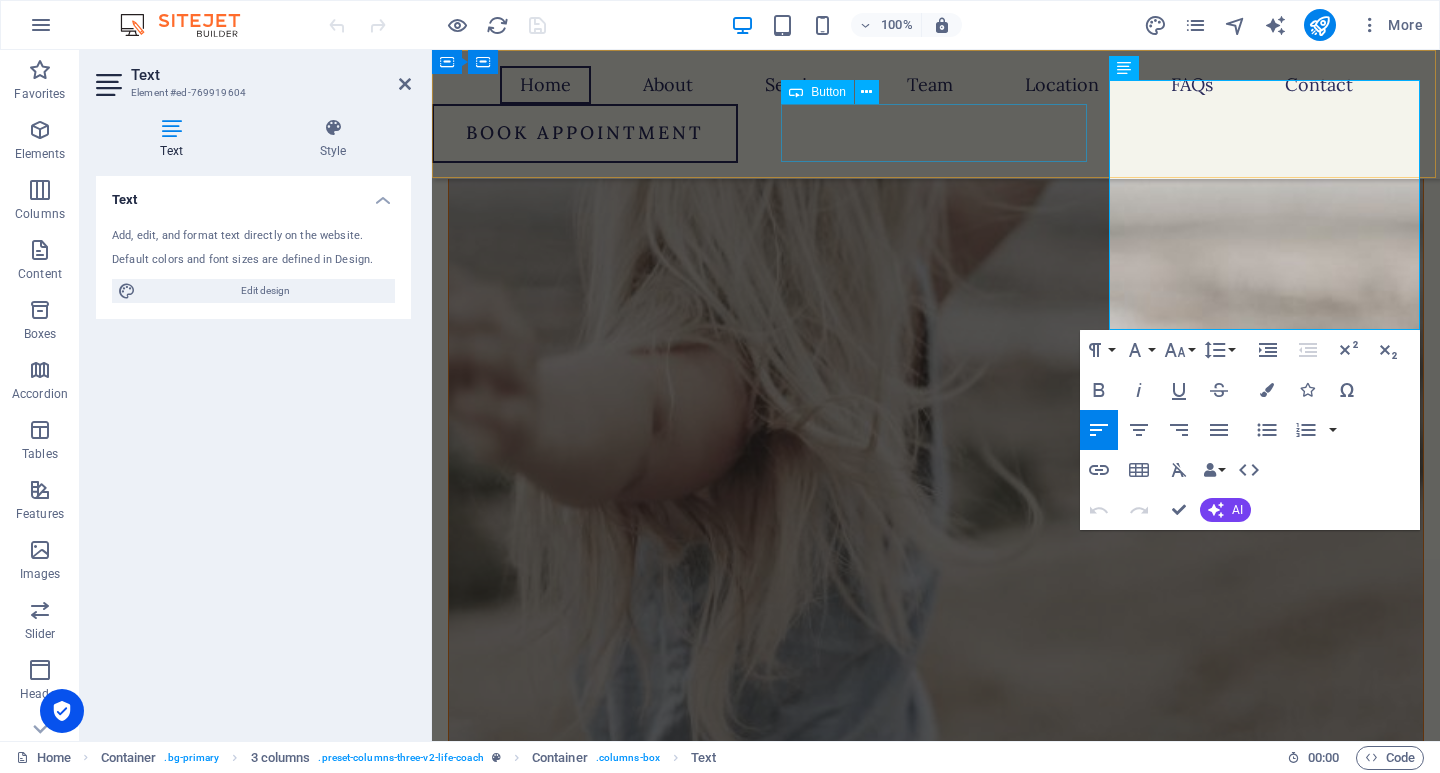 drag, startPoint x: 1274, startPoint y: 316, endPoint x: 1069, endPoint y: 160, distance: 257.6063 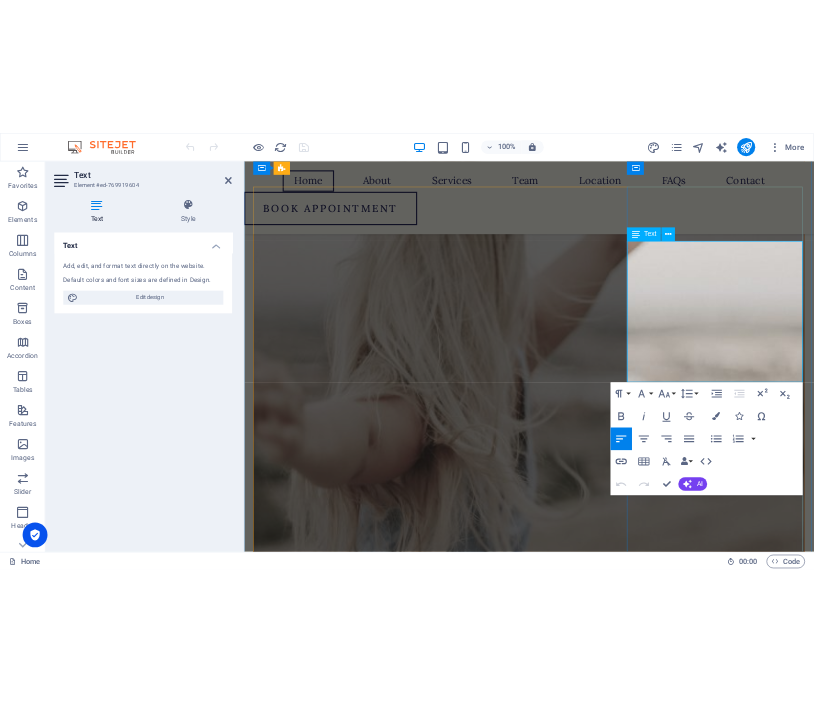 scroll, scrollTop: 1463, scrollLeft: 0, axis: vertical 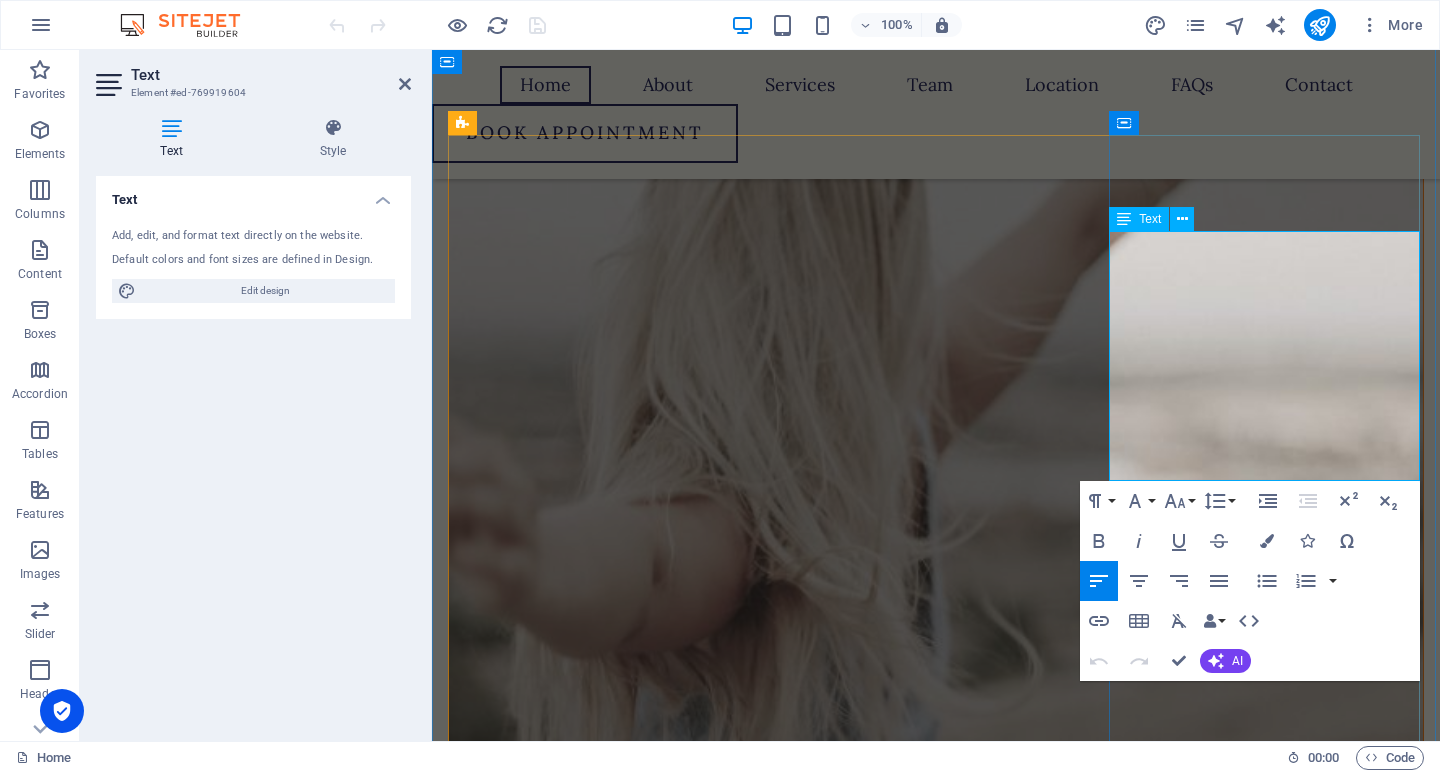 click on "With experience in behavioural support, we  offer practical, evidence-based parenting support to help families manage challenging behaviours and build stronger connections. Using behavioural strategies, we work with you to create positive routines, support emotional regulation, and promote your child’s healthy development in a calm and compassionate way." at bounding box center [602, 4132] 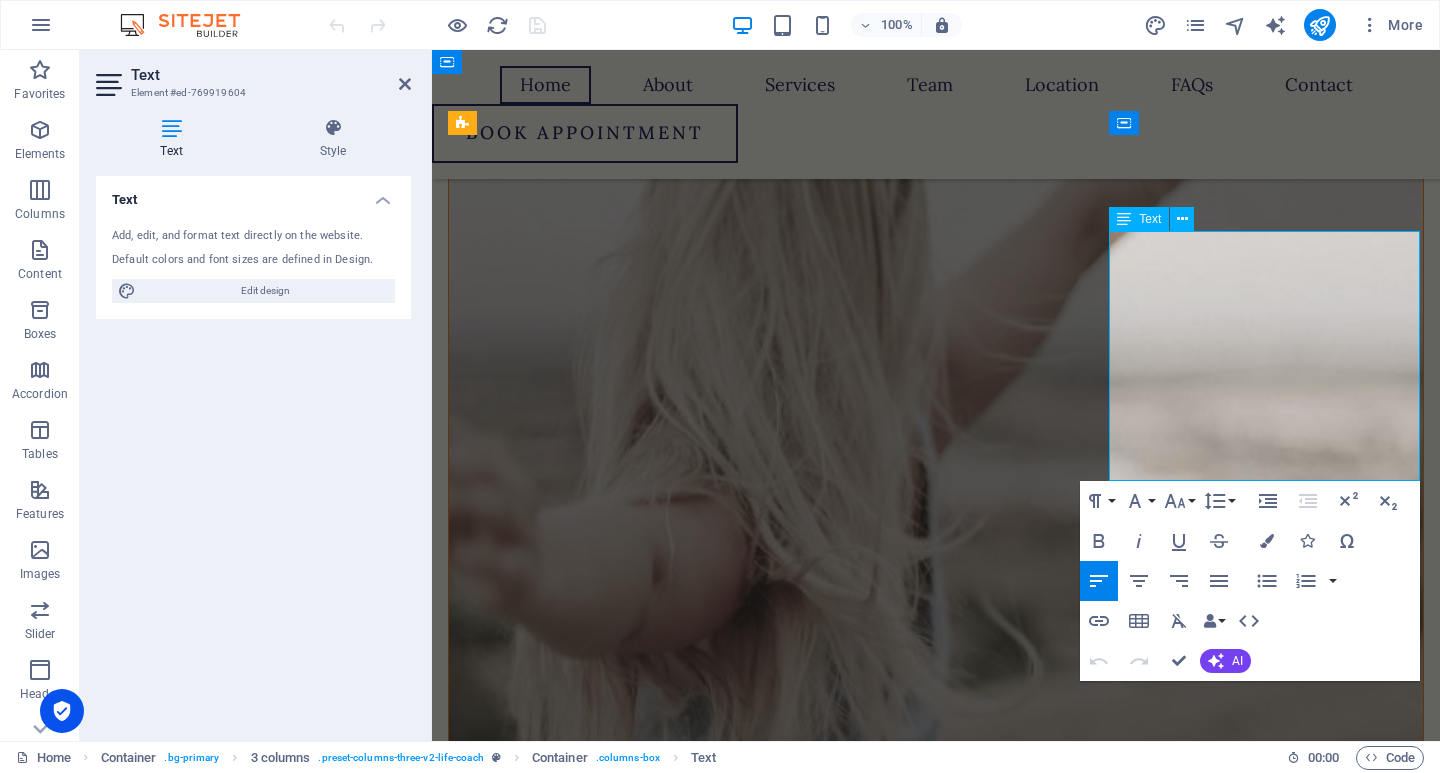 drag, startPoint x: 1113, startPoint y: 241, endPoint x: 1273, endPoint y: 472, distance: 281 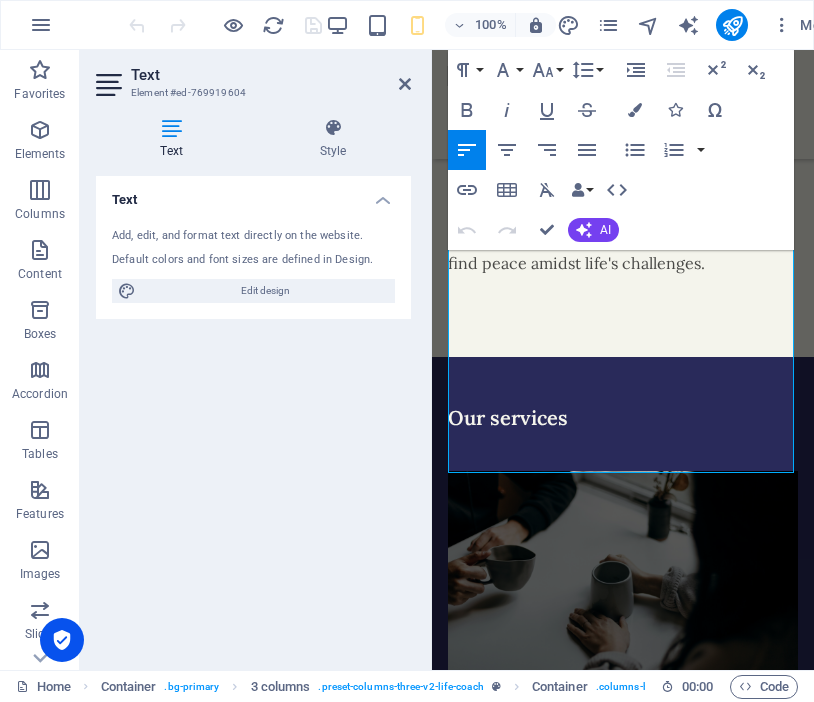 scroll, scrollTop: 2316, scrollLeft: 0, axis: vertical 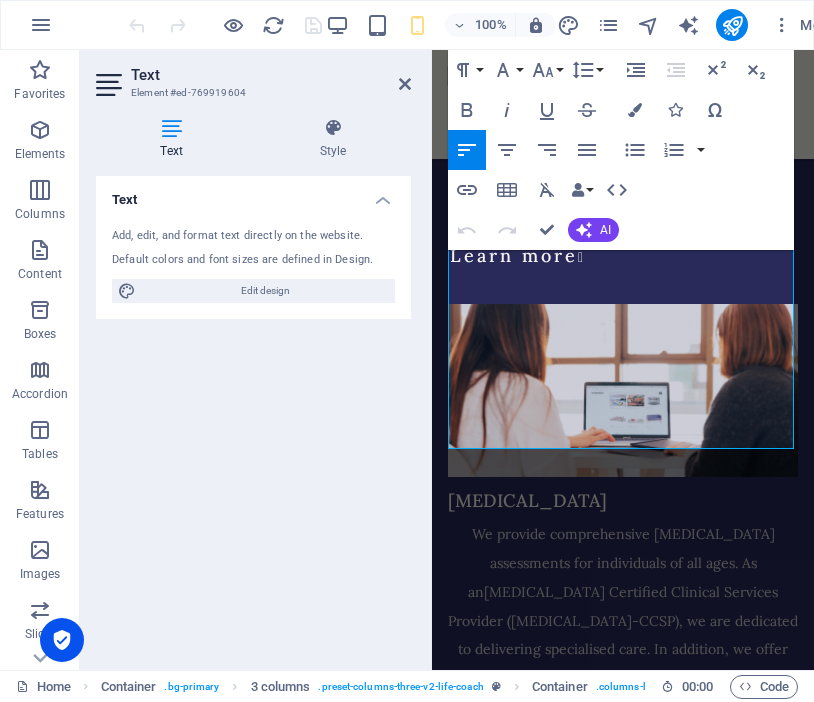 click on "offer practical, evidence-based parenting support to help families manage challenging behaviours and build stronger connections. Using behavioural strategies, we work with you to create positive routines, support emotional regulation, and promote your child’s healthy development in a calm and compassionate way." at bounding box center (622, 1282) 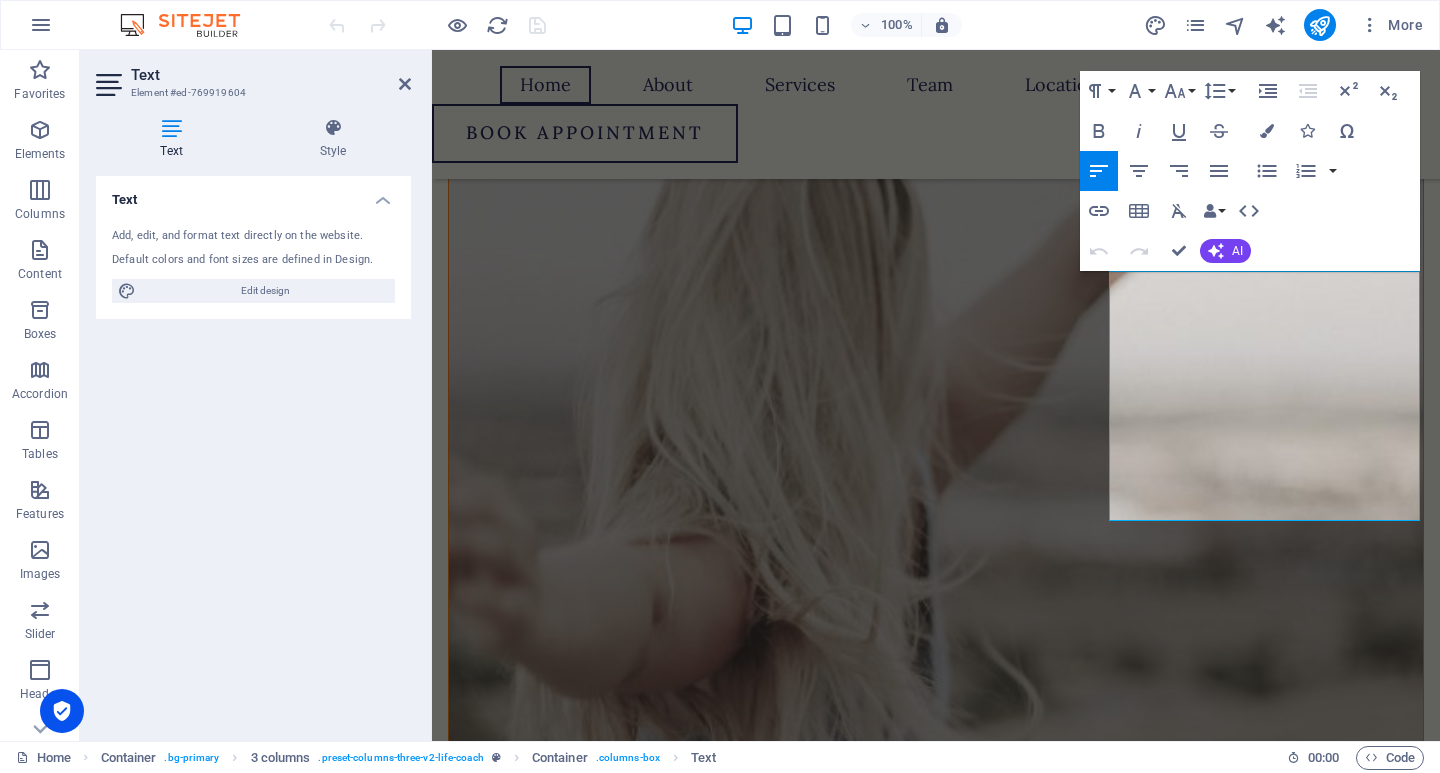 click on "Individual Therapy We provide a variety of therapeutic modalities, including Cognitive  Behavioural Therapy, [MEDICAL_DATA], [MEDICAL_DATA], and Dialectical Behavioral Therapy. We will soon be accepting referrals for Eye Movement Rapid Densensitization Therapy. We have special interest in [MEDICAL_DATA],  [MEDICAL_DATA] (Generalised Anxiety, [MEDICAL_DATA], and Specific Phobias), [MEDICAL_DATA], [MEDICAL_DATA] (including [MEDICAL_DATA] and [MEDICAL_DATA]), trauma, adjustment difficulties, [MEDICAL_DATA], relationship challenges, [MEDICAL_DATA], [MEDICAL_DATA], and burnout. Learn more   [MEDICAL_DATA] We provide comprehensive [MEDICAL_DATA] assessments for individuals of all ages. As an  [MEDICAL_DATA] Certified Clinical Services Provider ([MEDICAL_DATA]-CCSP), we are dedicated to delivering specialised care. In addition, we offer [MEDICAL_DATA] services designed to support individuals with [MEDICAL_DATA]. Psychology support can help you  Learn more   Parenting Support Learn more  " at bounding box center (936, 3391) 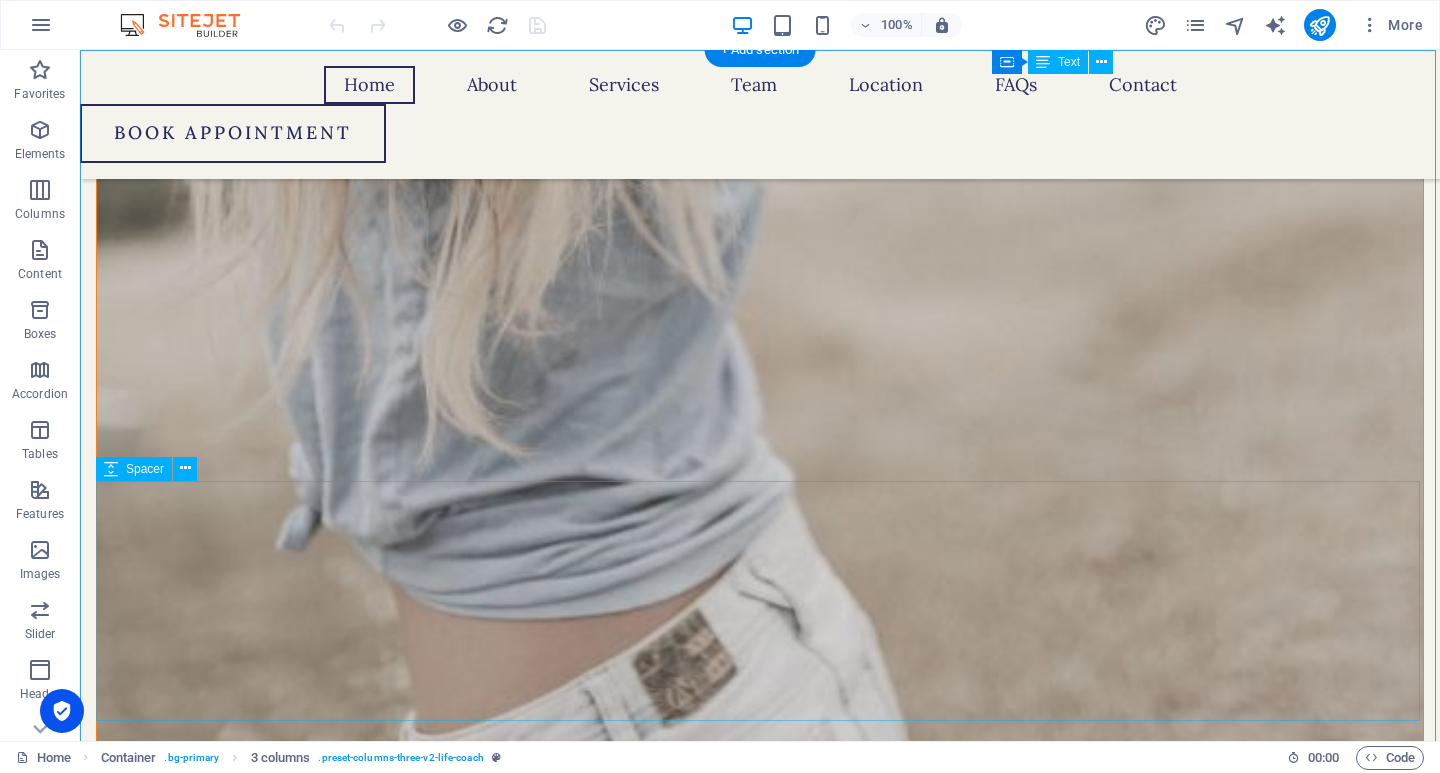 scroll, scrollTop: 2419, scrollLeft: 0, axis: vertical 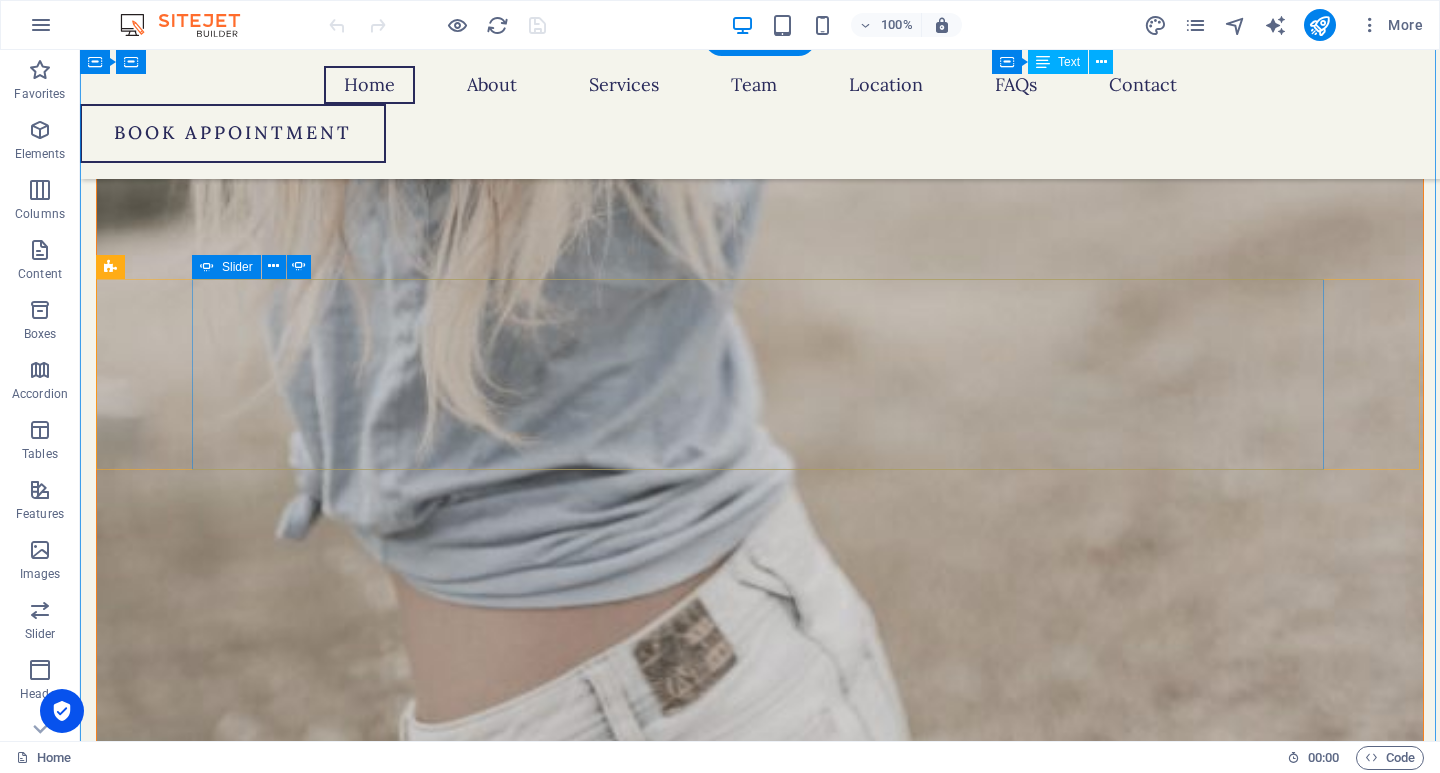 click at bounding box center (760, 5403) 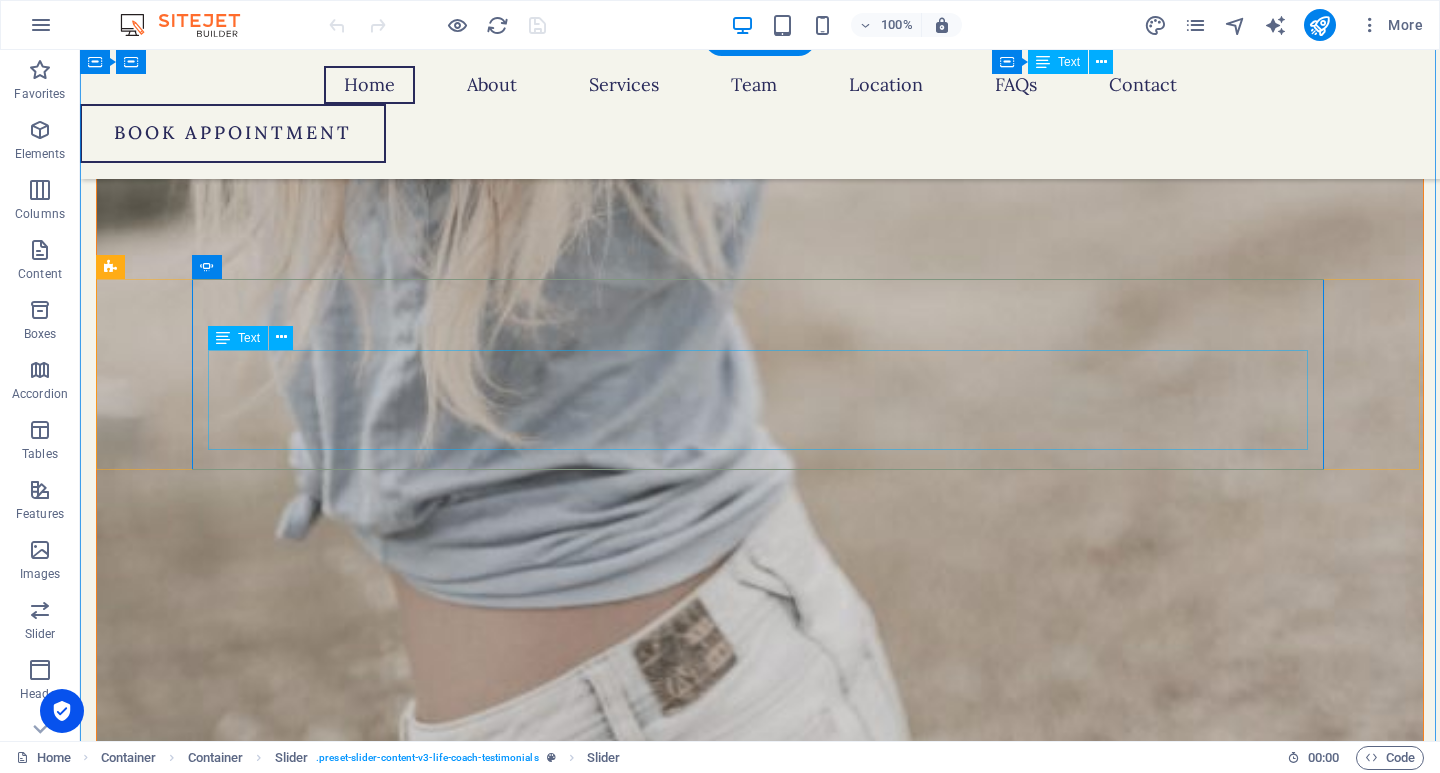 click on "At Clear Wave Psychology, we uphold the core values of empathy, connection, compassion, and kindness. Our mission is to deliver high quality, evidence-based, psychological interventions aimed at enhancing the quality of life for others." at bounding box center (-2654, 5110) 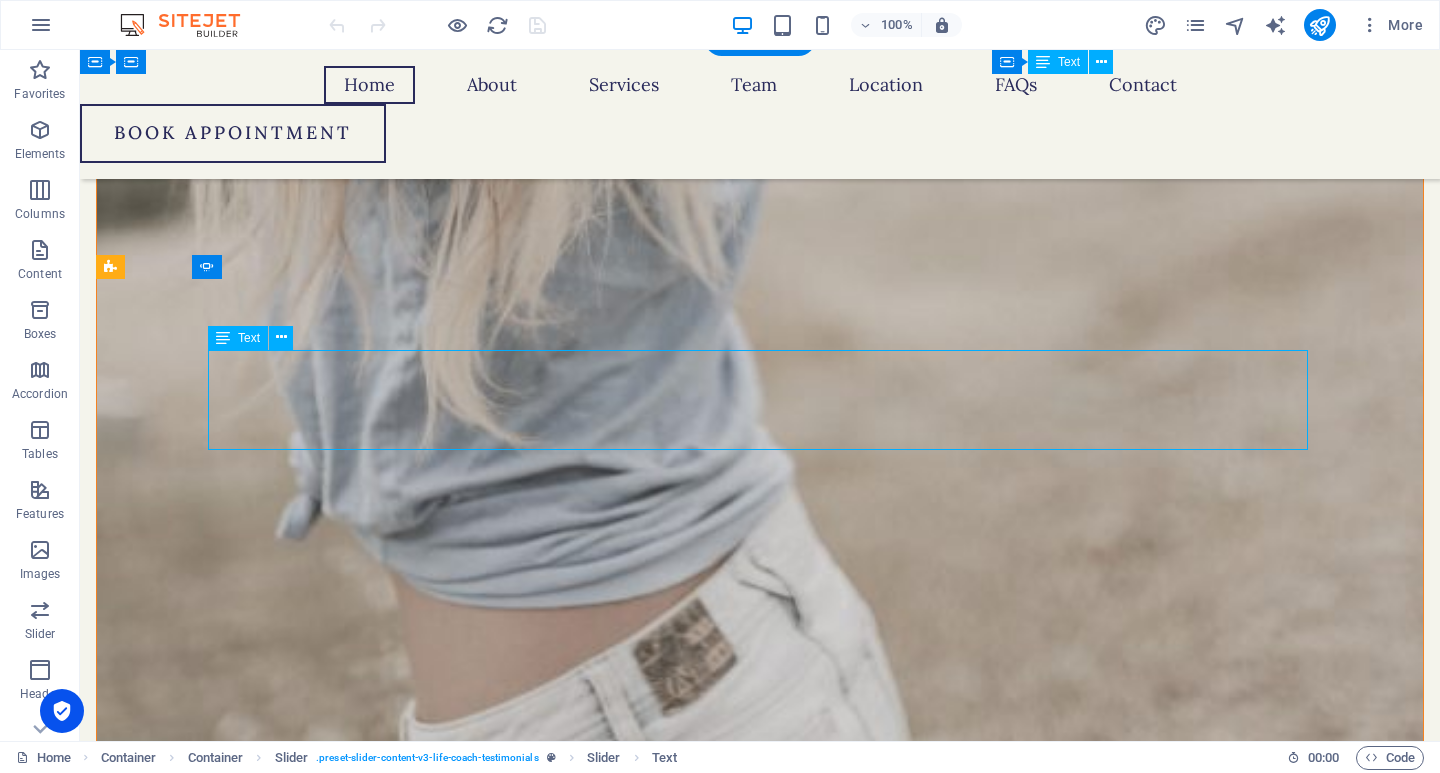 click on "At Clear Wave Psychology, we uphold the core values of empathy, connection, compassion, and kindness. Our mission is to deliver high quality, evidence-based, psychological interventions aimed at enhancing the quality of life for others." at bounding box center (-2654, 5110) 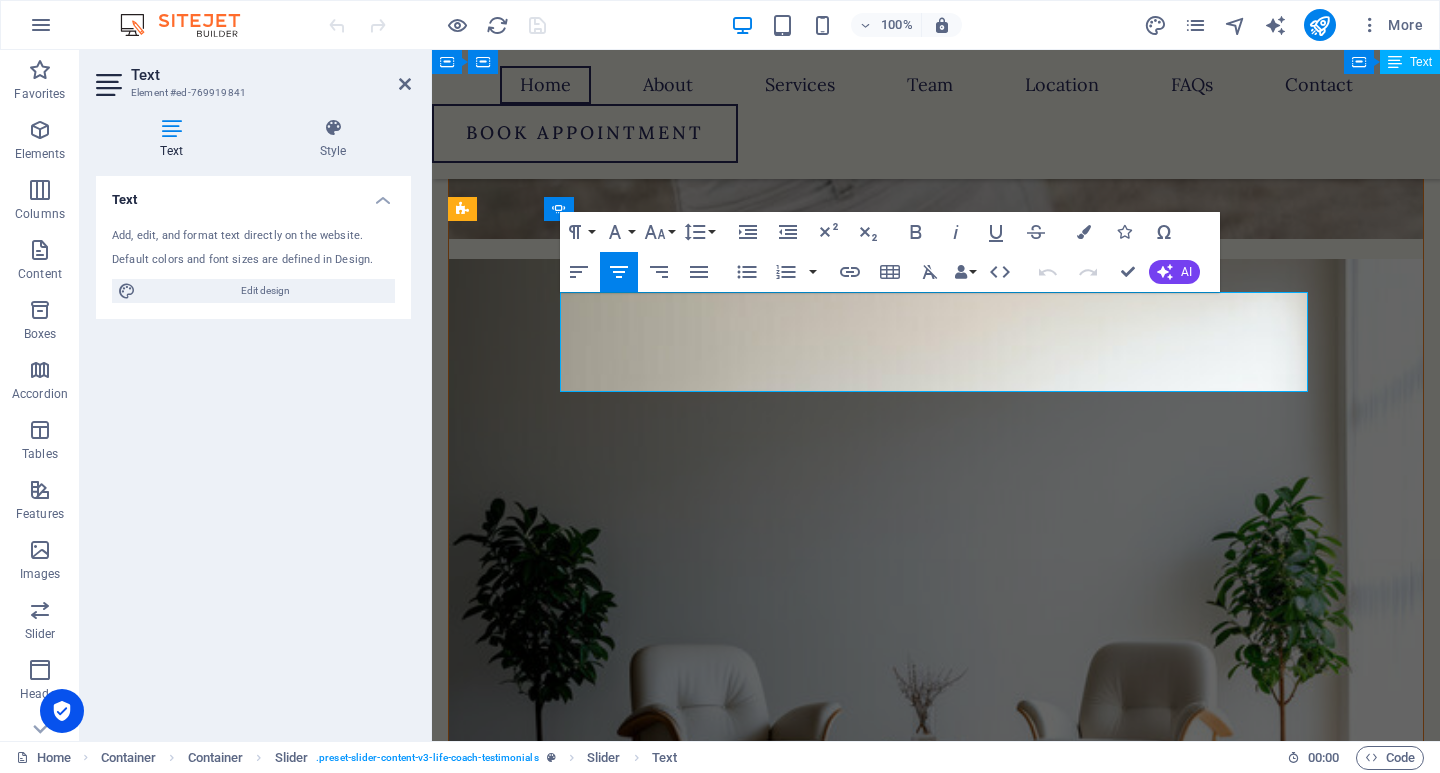 drag, startPoint x: 645, startPoint y: 305, endPoint x: 961, endPoint y: 376, distance: 323.87805 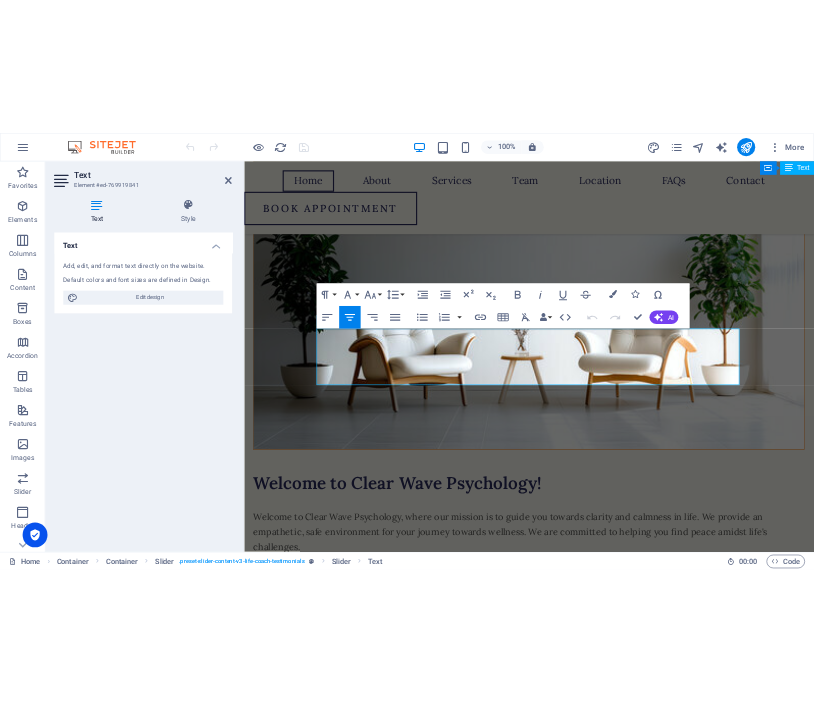 scroll, scrollTop: 2375, scrollLeft: 0, axis: vertical 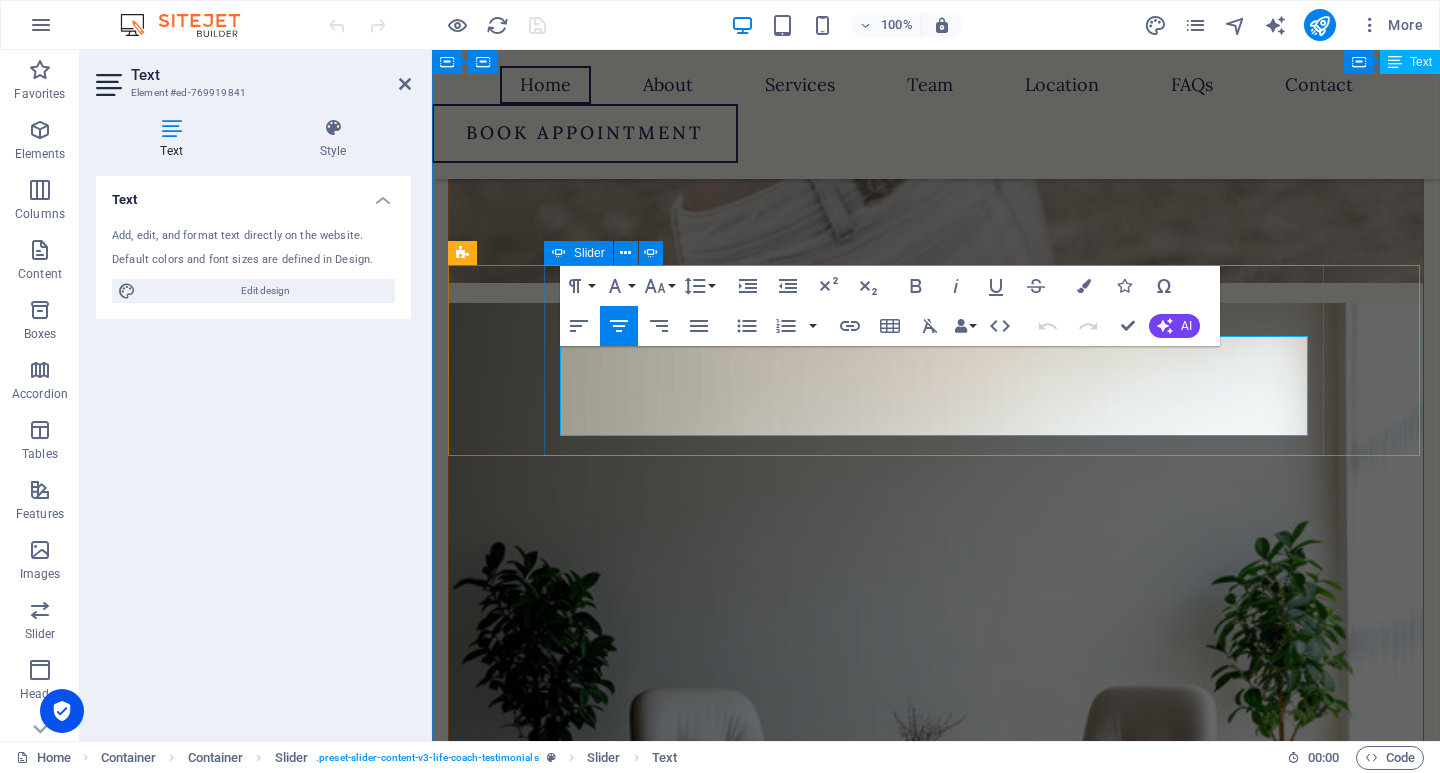 click at bounding box center (936, 4728) 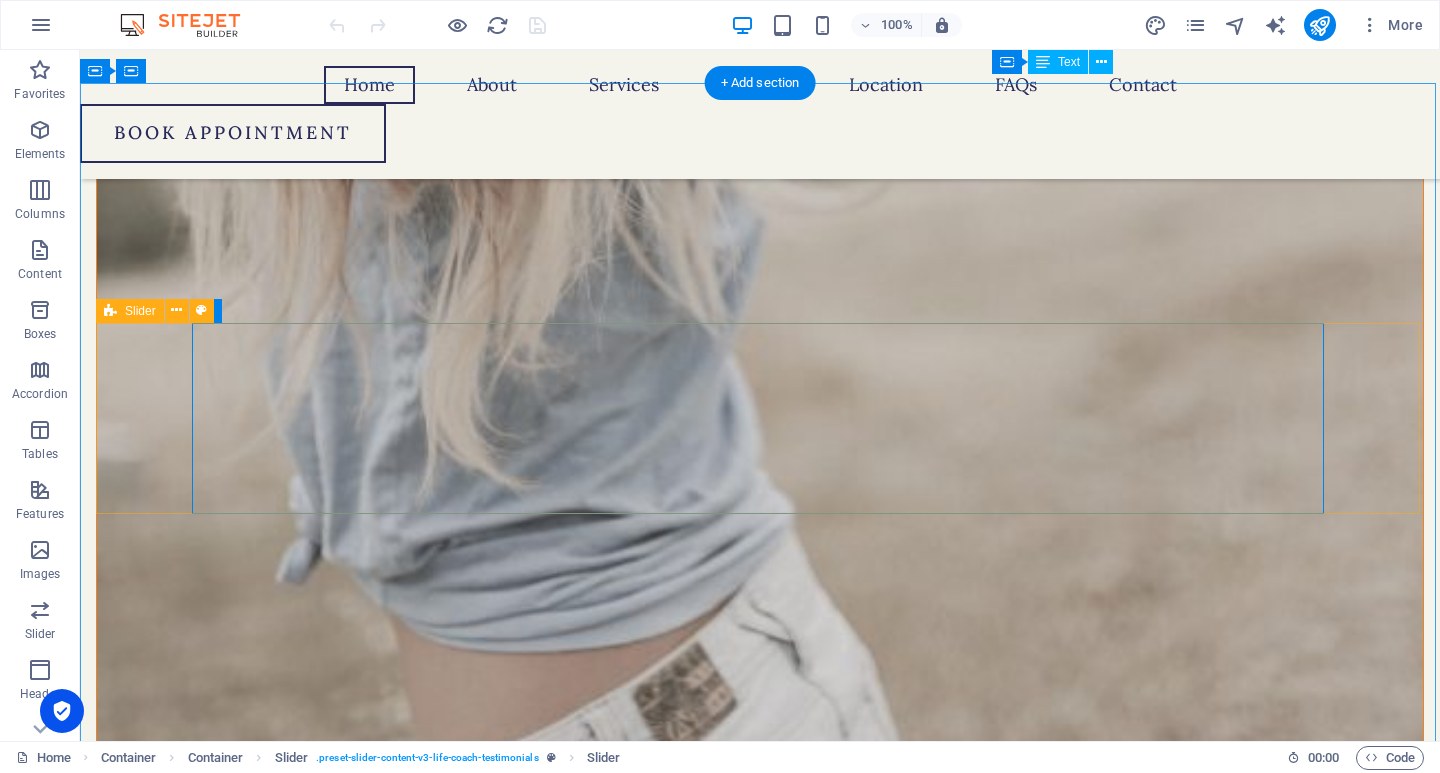 click on "Core Values and Mission Statement: At Clear Wave Psychology, we uphold the core values of empathy, connection, compassion, and kindness. Our mission is to deliver high quality, evidence-based, psychological interventions aimed at enhancing the quality of life for others. [PERSON_NAME] After being forced to move twice [DATE], our customers had a hard time finding us and our sales plummeted. The Lorem Ipsum Co. not only revitalized our brand, but saved our nearly [DEMOGRAPHIC_DATA] family business from the brink of ruin. "The greatest discovery of my generation is that human beings can alter their lives by altering their attitudes of mind." - [PERSON_NAME] Core Values and Mission Statement: At Clear Wave Psychology, we uphold the core values of empathy, connection, compassion, and kindness. Our mission is to deliver high quality, evidence-based, psychological interventions aimed at enhancing the quality of life for others. [PERSON_NAME]" at bounding box center (760, 4980) 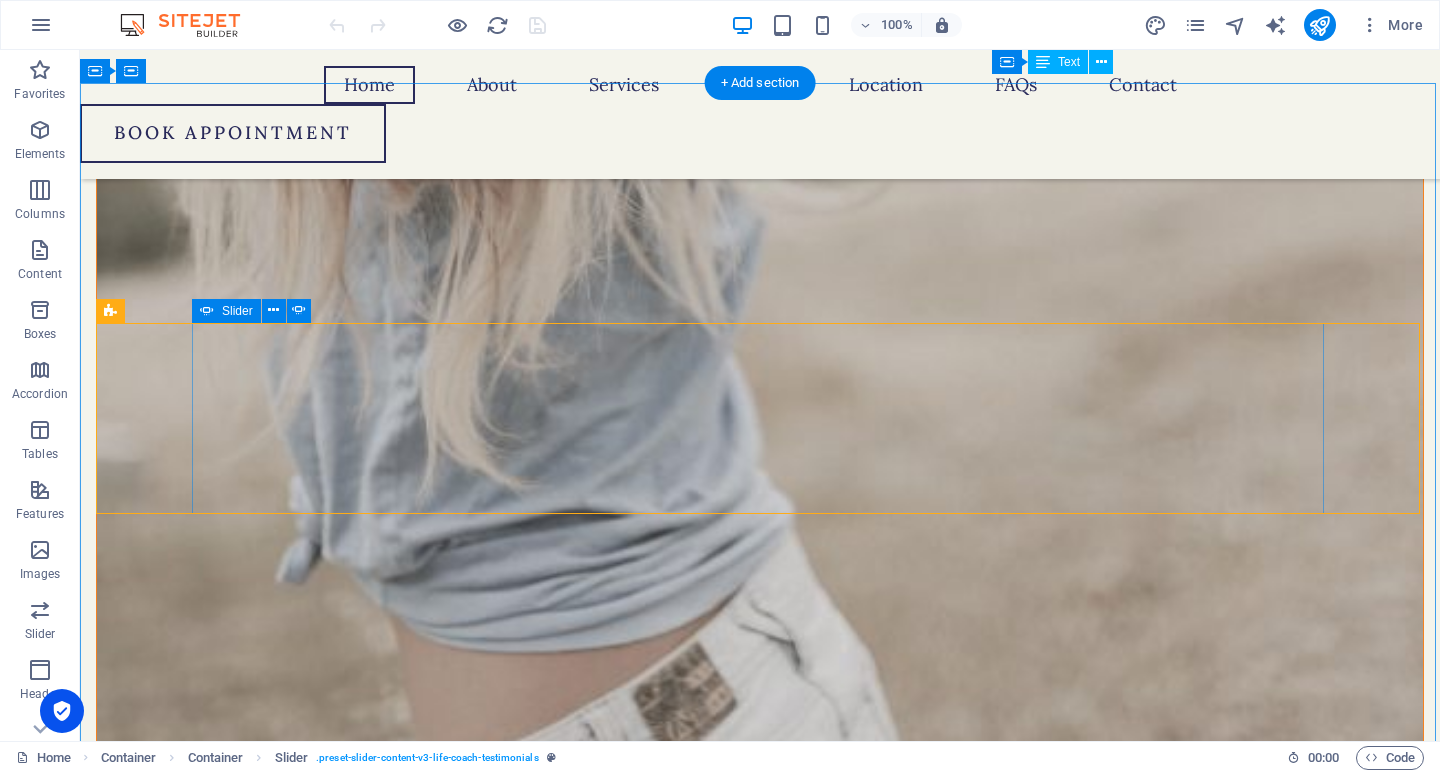 click at bounding box center [760, 5447] 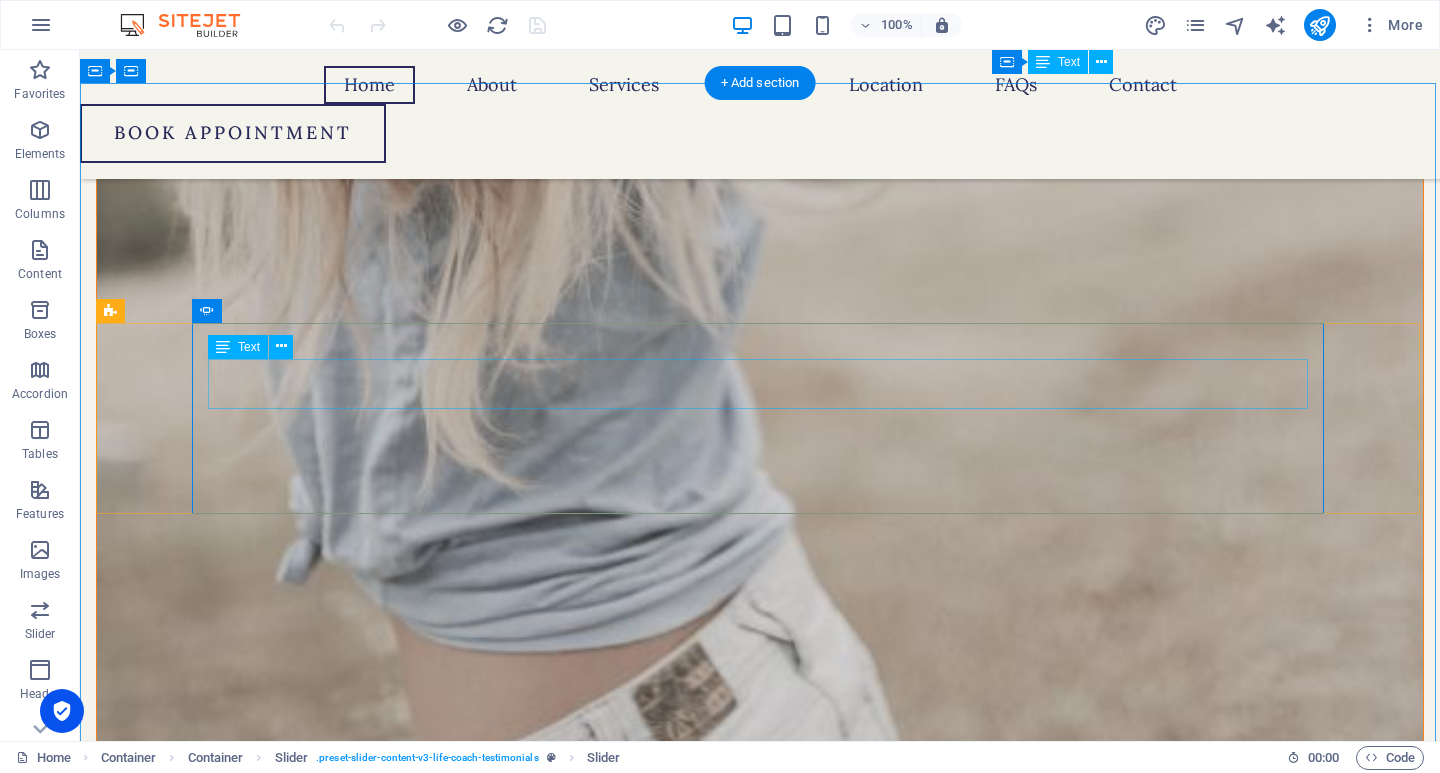 click on ""The greatest discovery of my generation is that human beings can alter their lives by altering their attitudes of mind." - [PERSON_NAME]" at bounding box center [-1522, 4990] 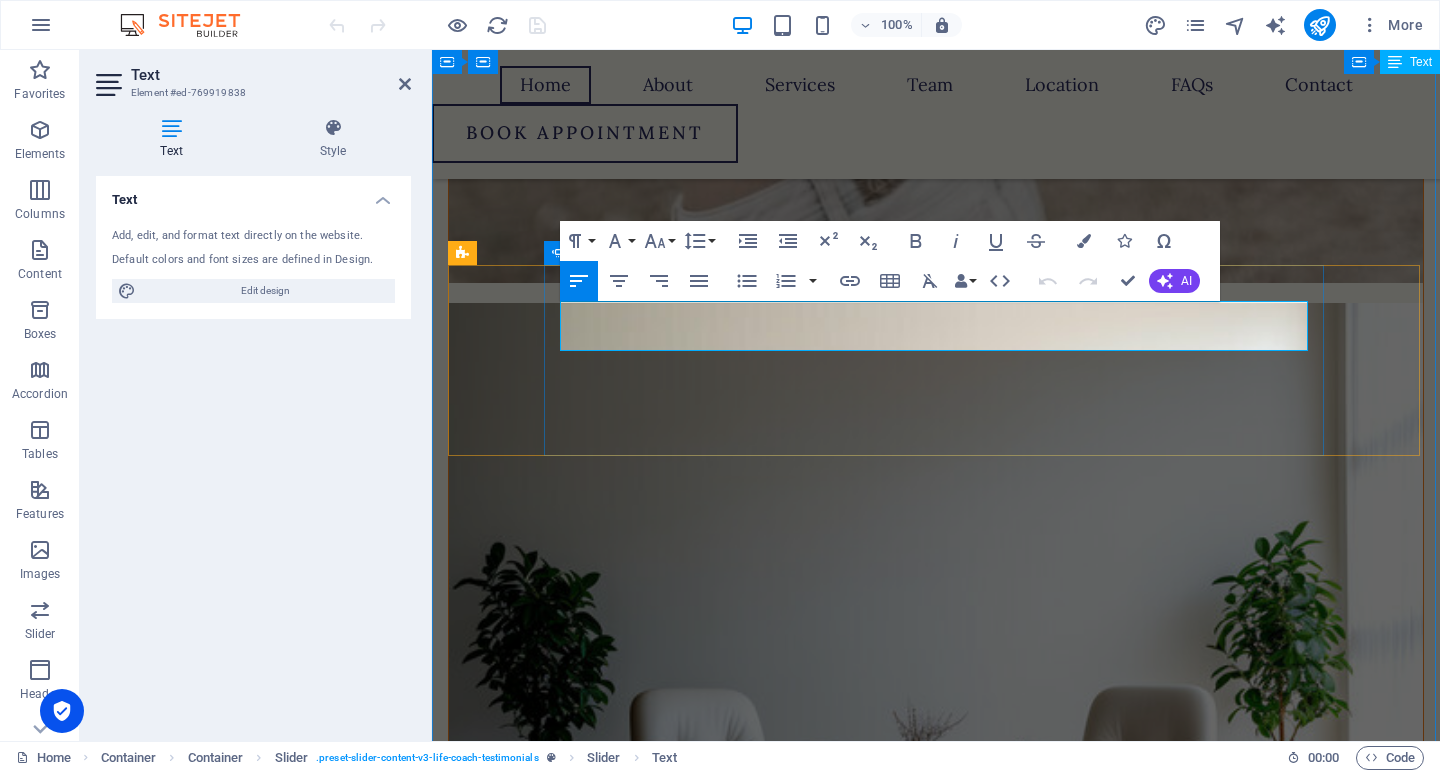 drag, startPoint x: 1066, startPoint y: 341, endPoint x: 638, endPoint y: 305, distance: 429.51135 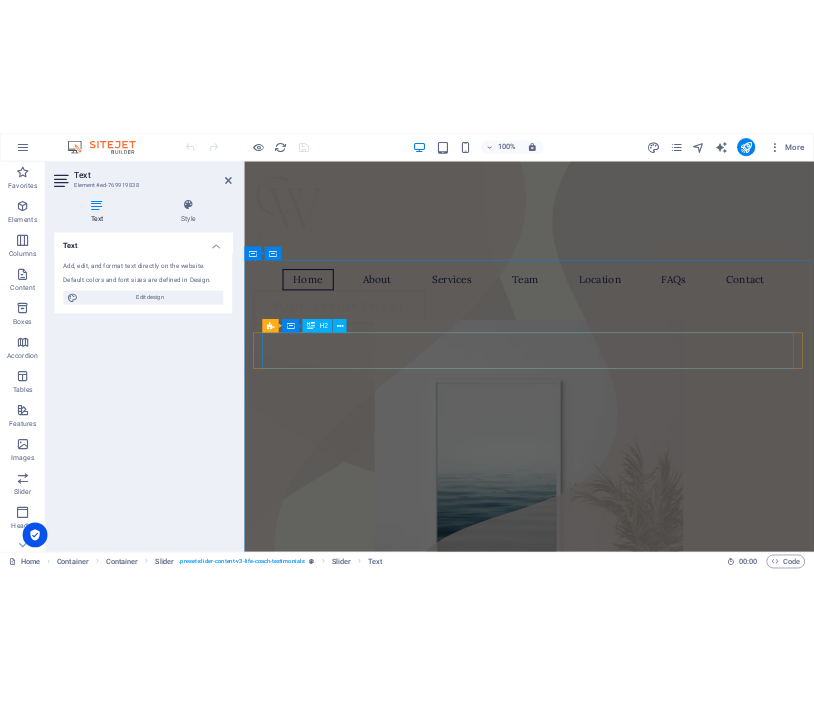 scroll, scrollTop: 0, scrollLeft: 0, axis: both 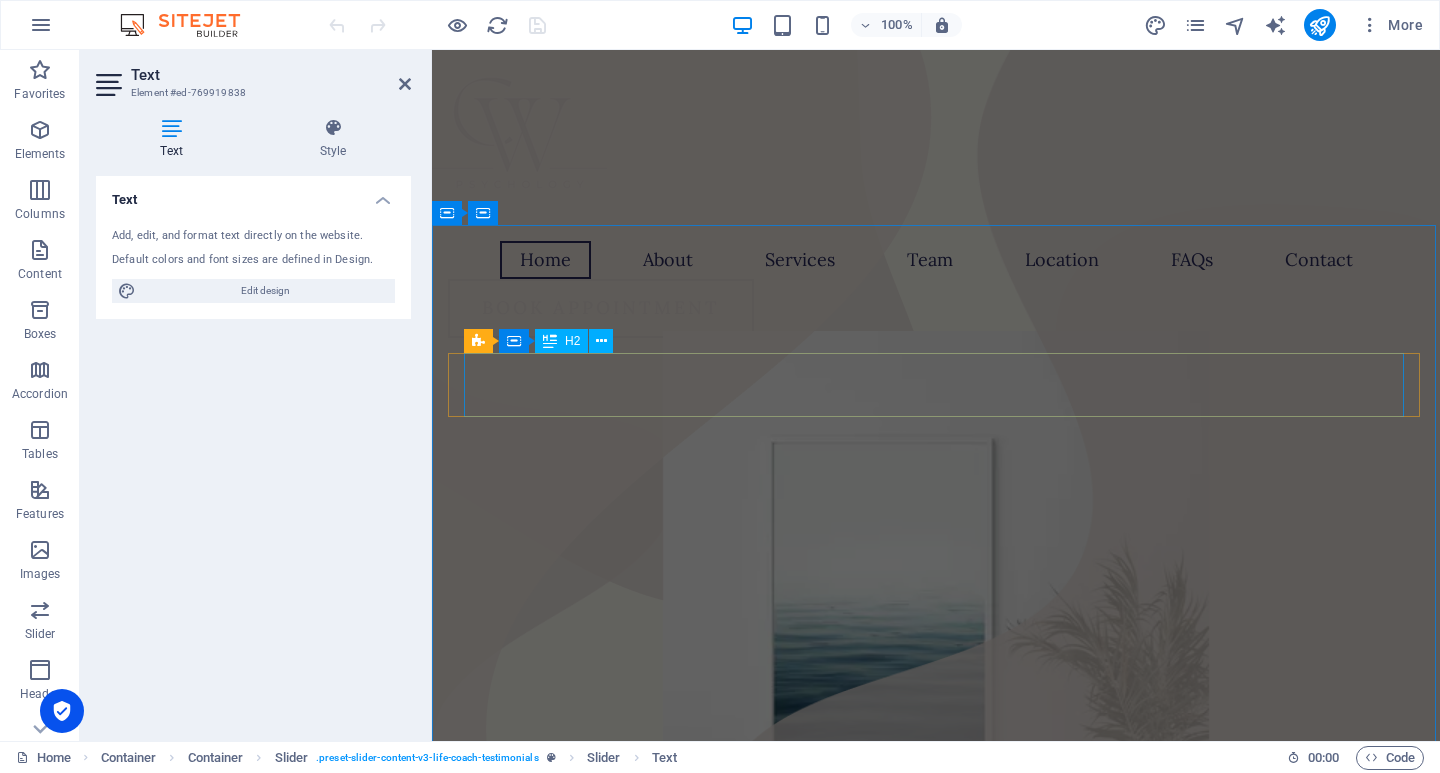 click on "​​​​​ Clear Wave Psychology" at bounding box center (936, 386) 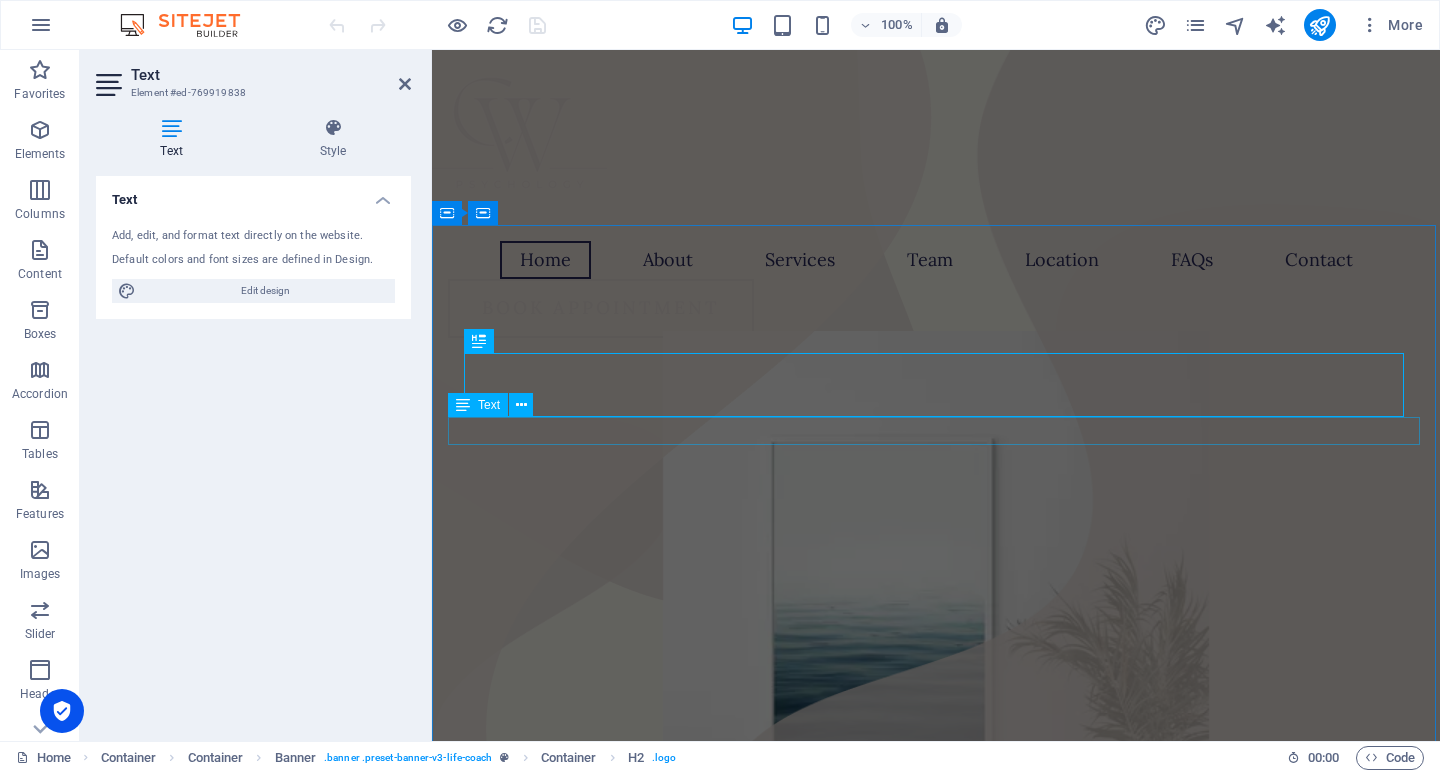 click at bounding box center (936, 462) 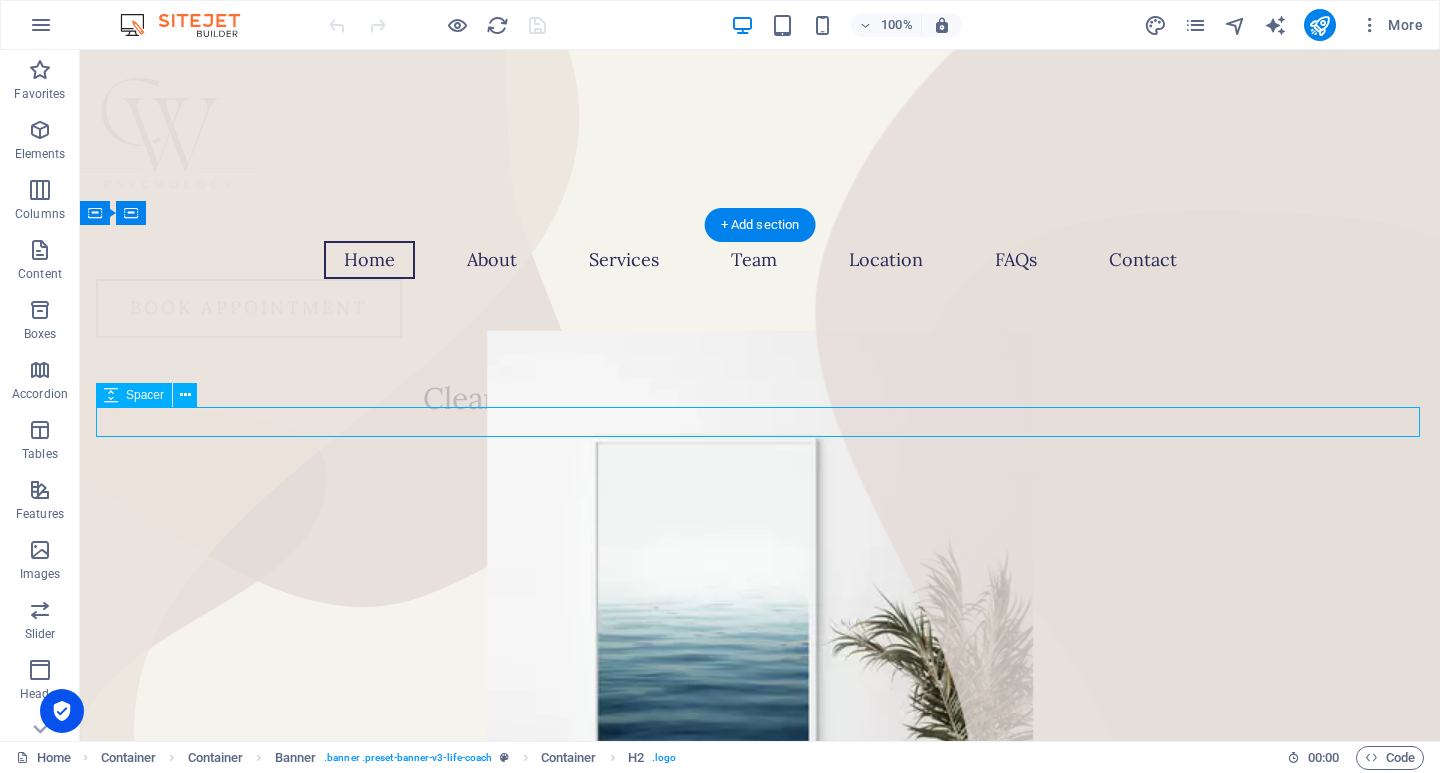 click at bounding box center [760, 462] 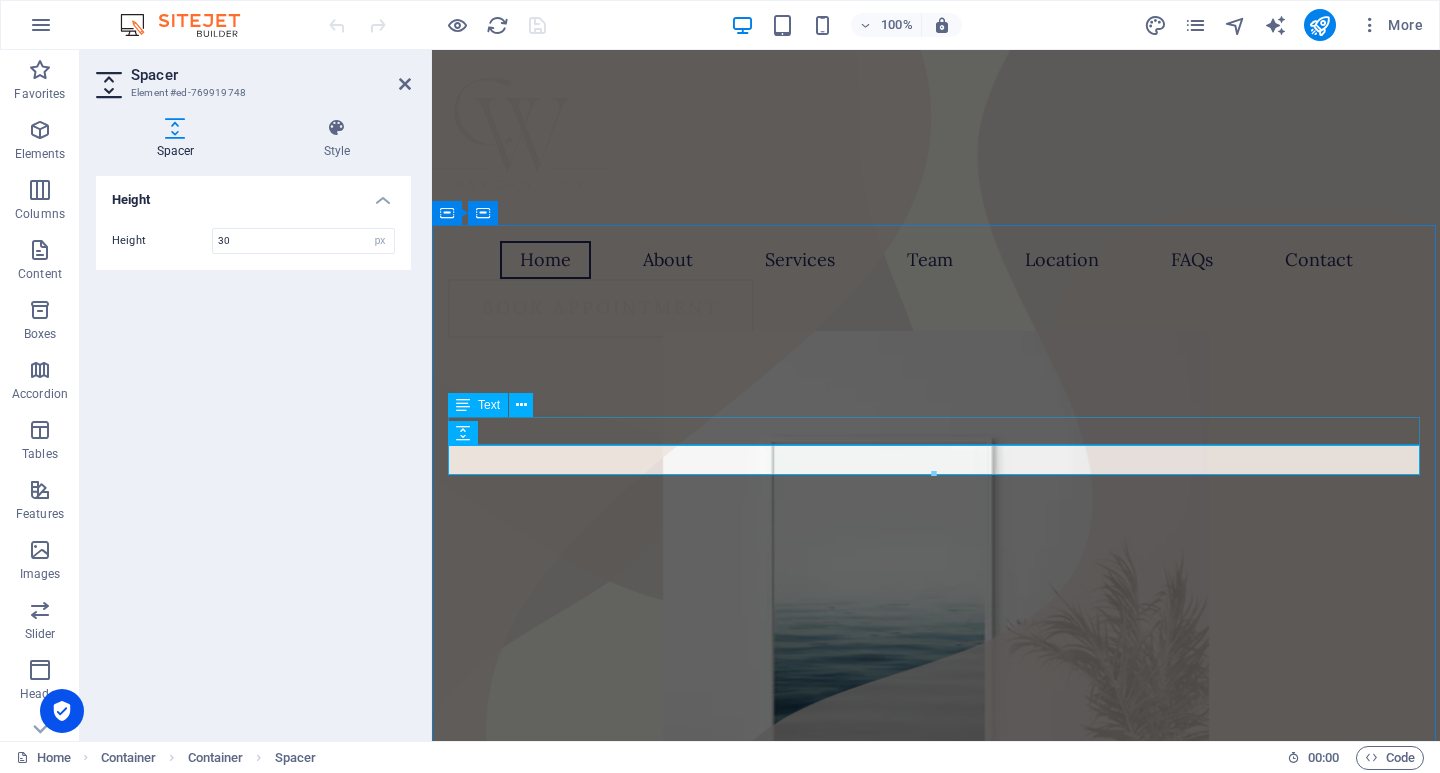 click on "Guiding you towards clarity and calm" at bounding box center (936, 432) 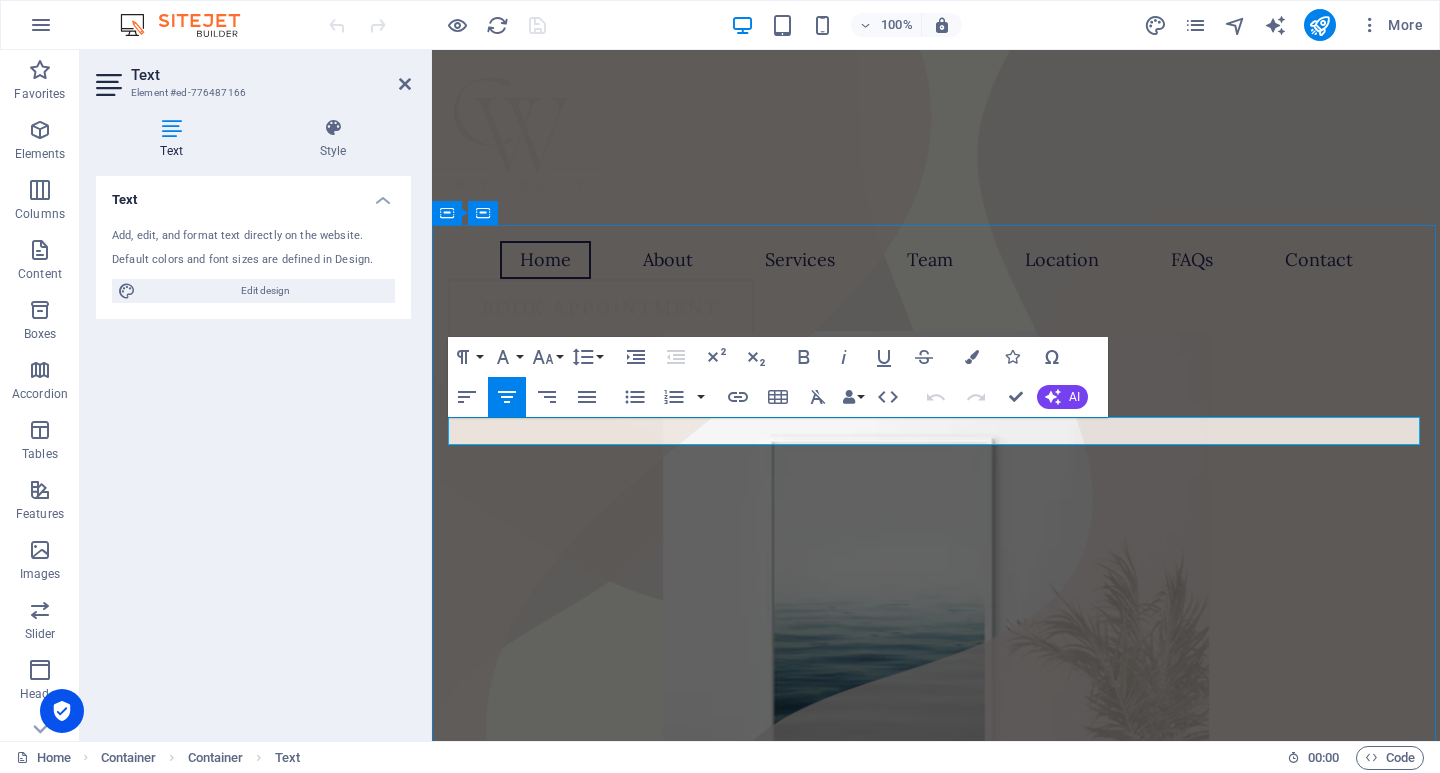 drag, startPoint x: 1107, startPoint y: 433, endPoint x: 773, endPoint y: 431, distance: 334.00598 